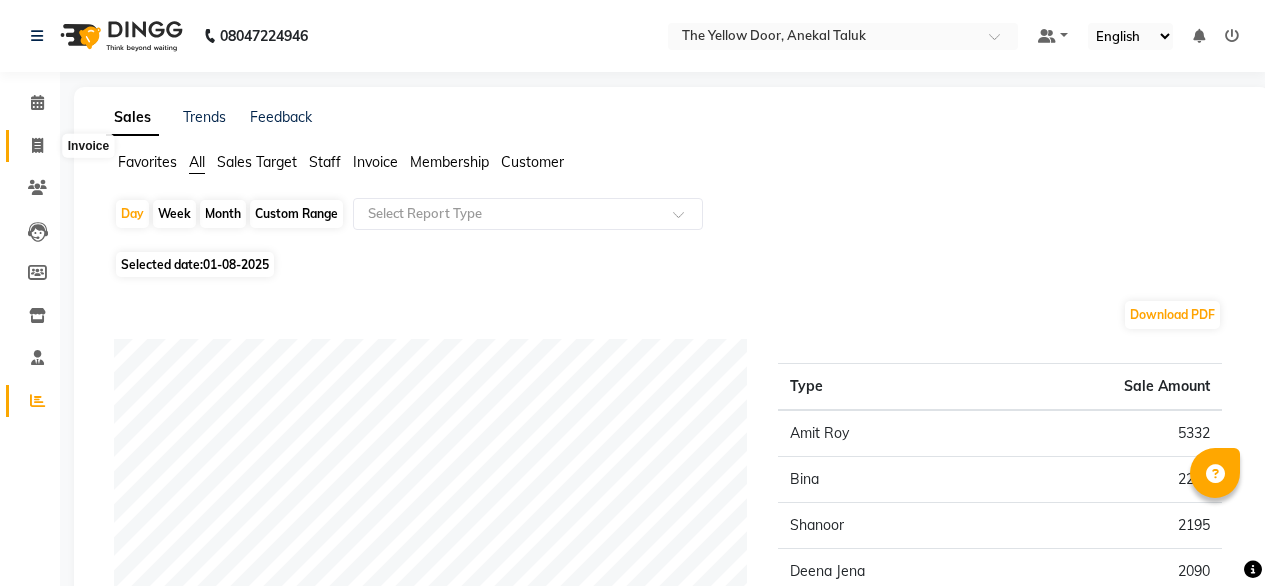 scroll, scrollTop: 0, scrollLeft: 0, axis: both 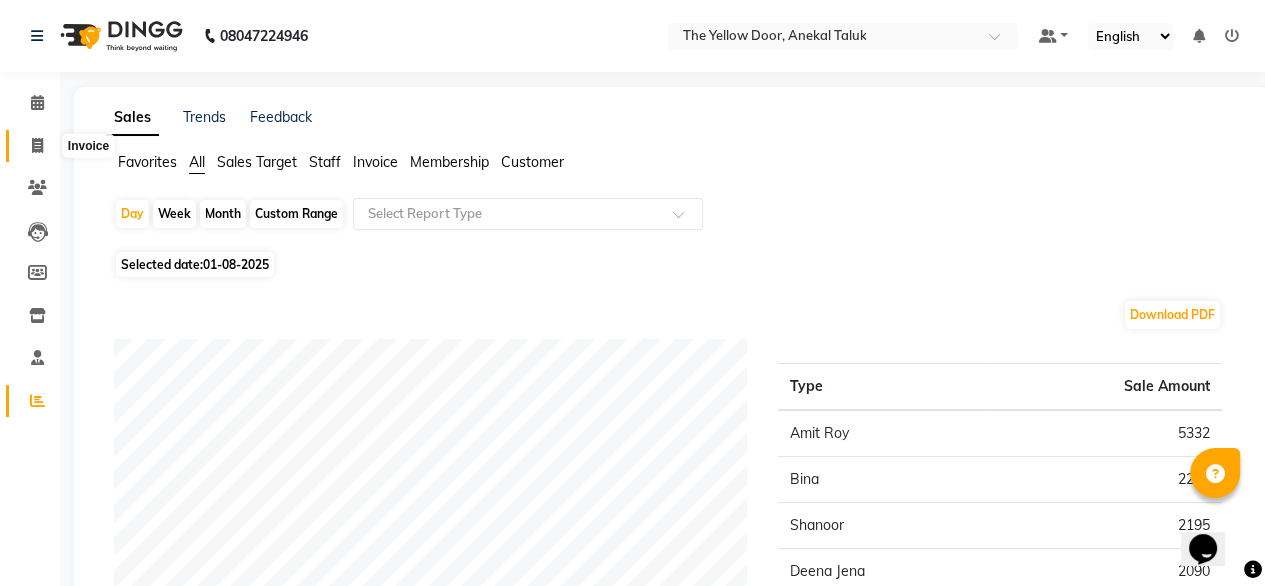 click 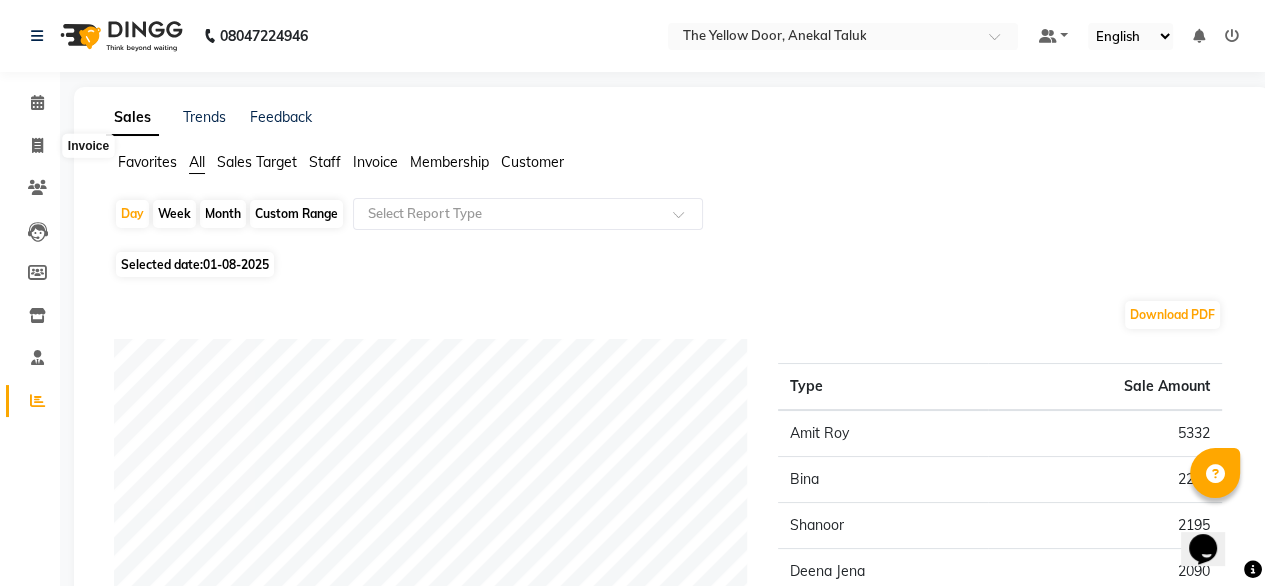 select on "service" 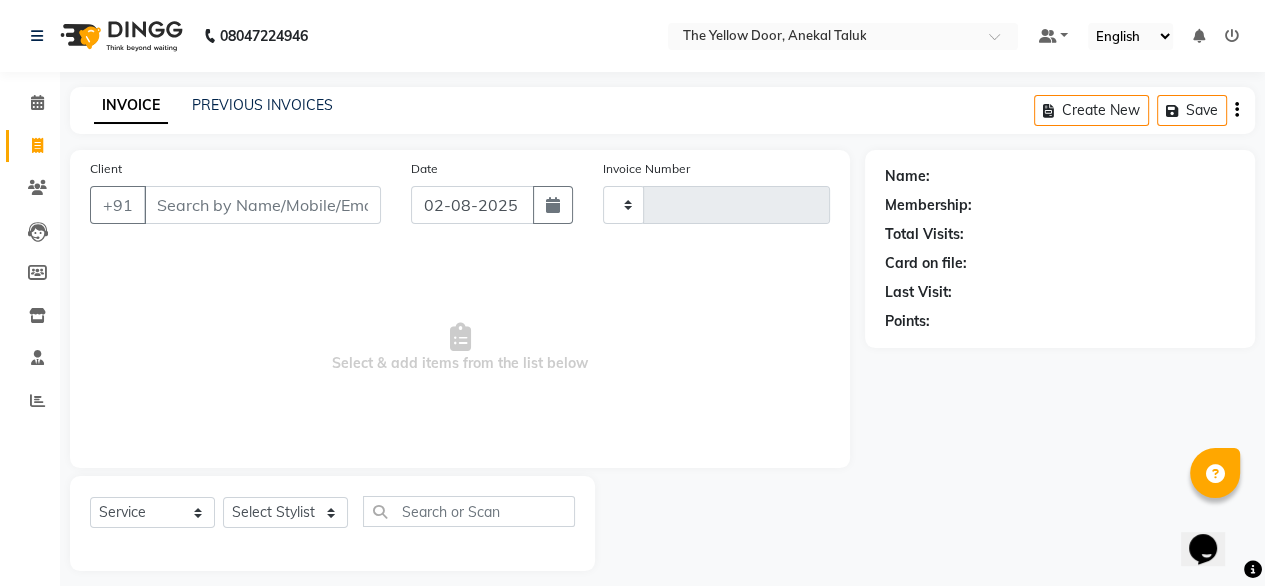 scroll, scrollTop: 16, scrollLeft: 0, axis: vertical 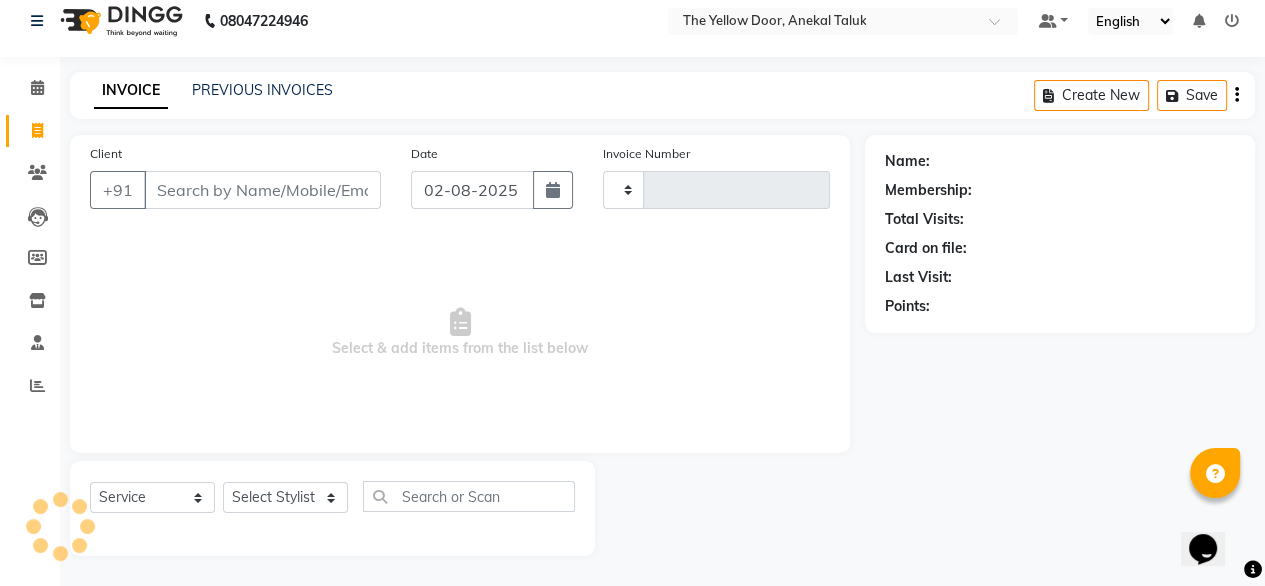 type on "01936" 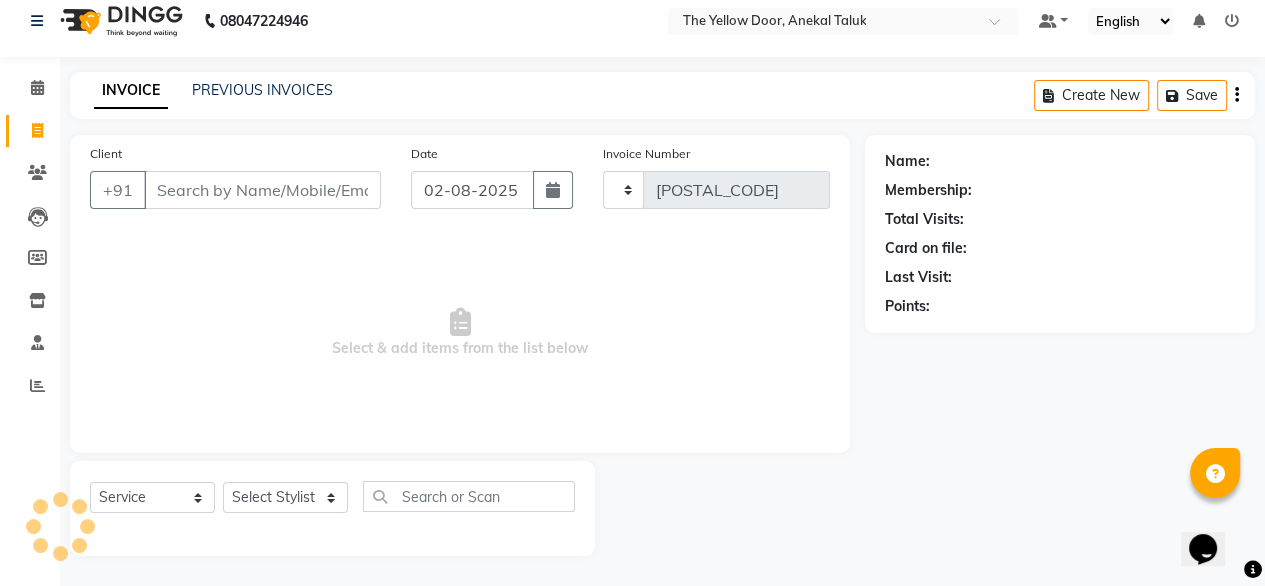 select on "5650" 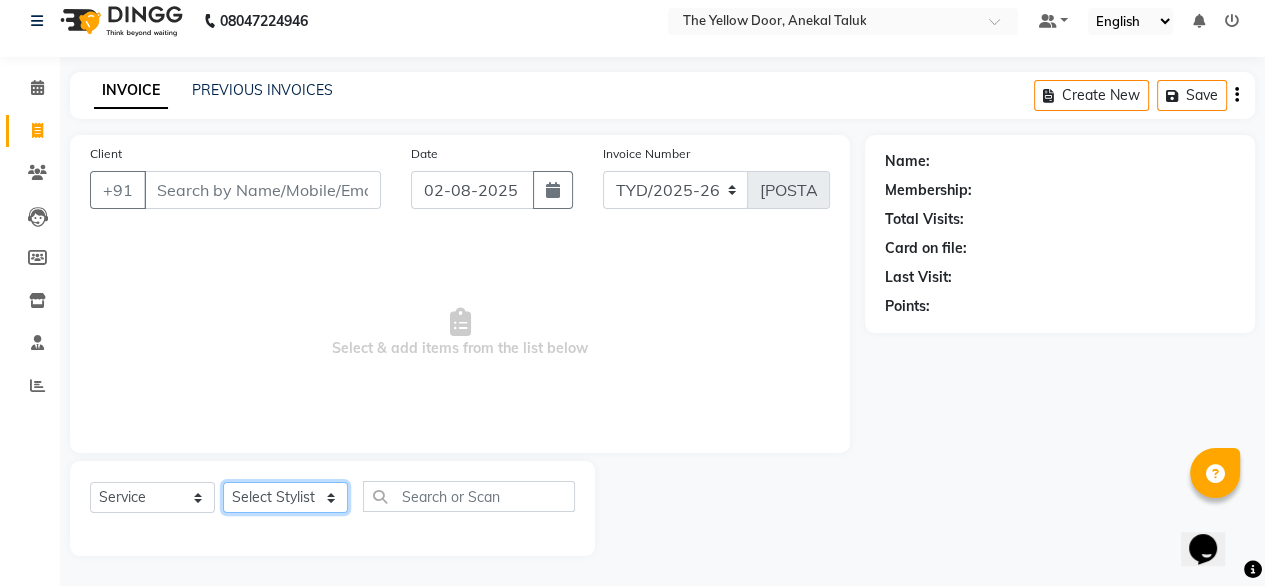 click on "Select Stylist" 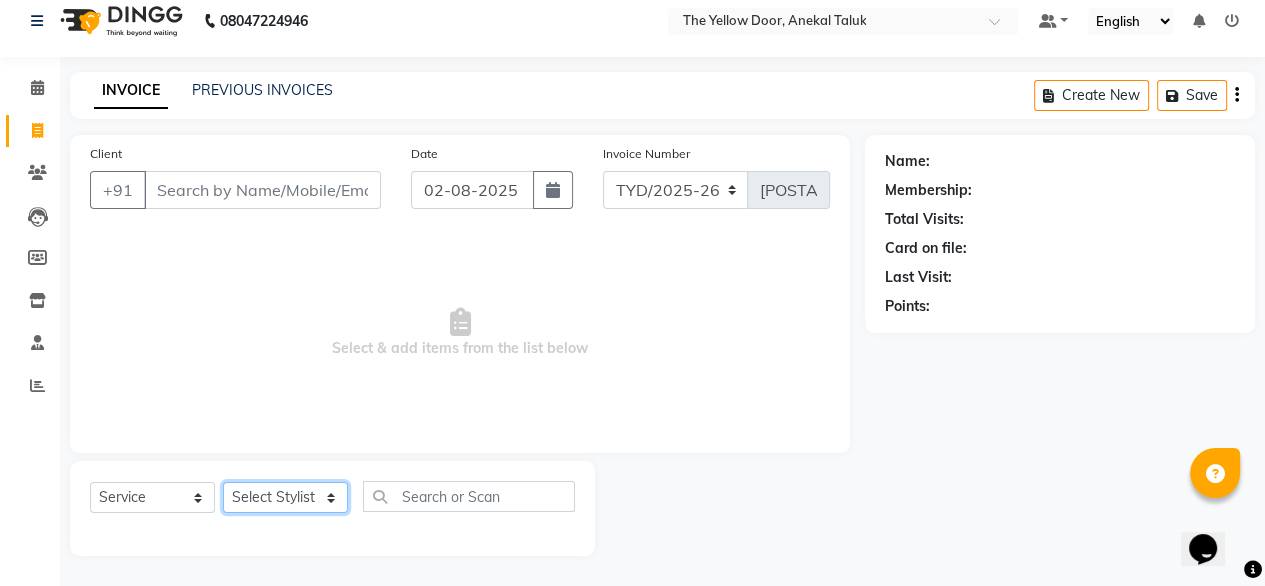 select on "71545" 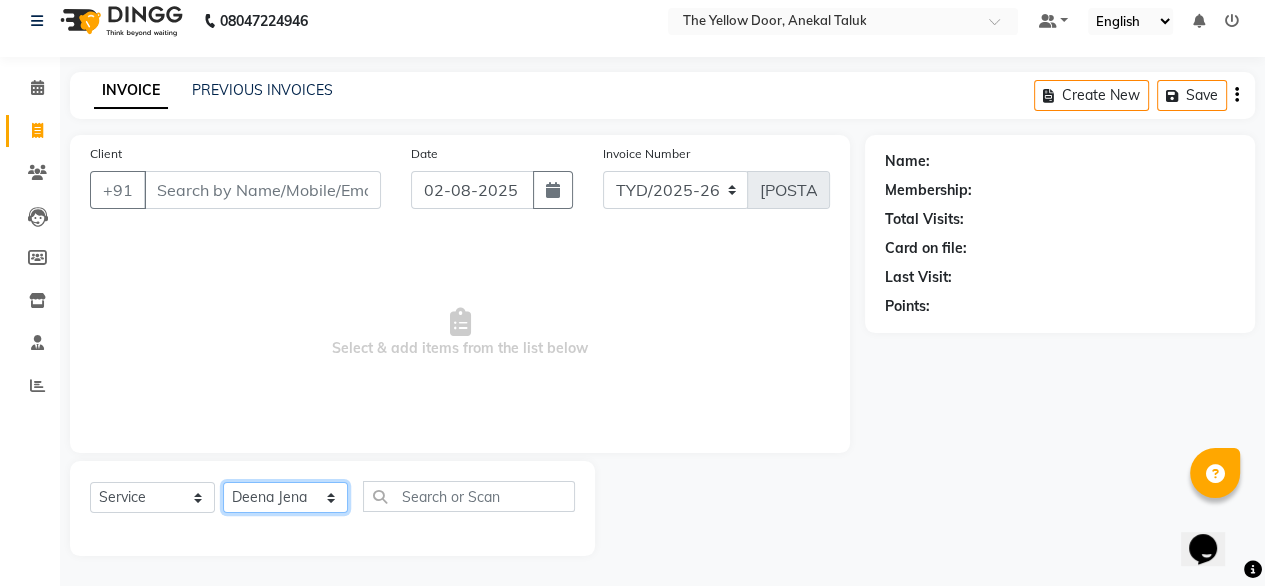 click on "Select Stylist Amit Roy Bina Deena Jena Housekeeping Manager Sajiya Shefi Shanoor Shri" 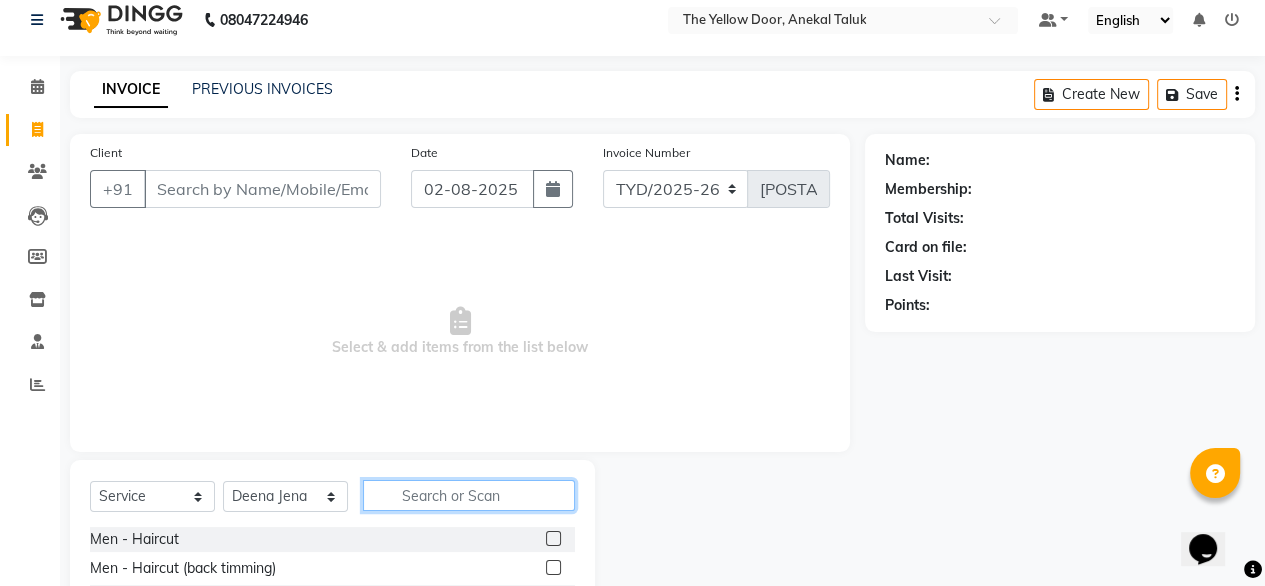 click 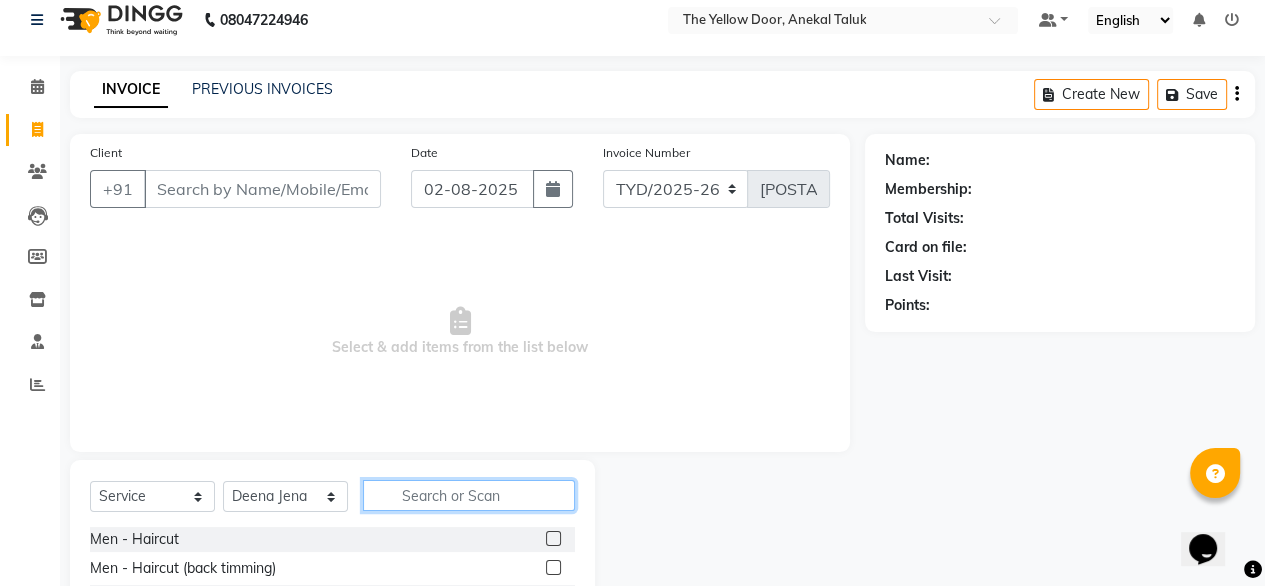 click 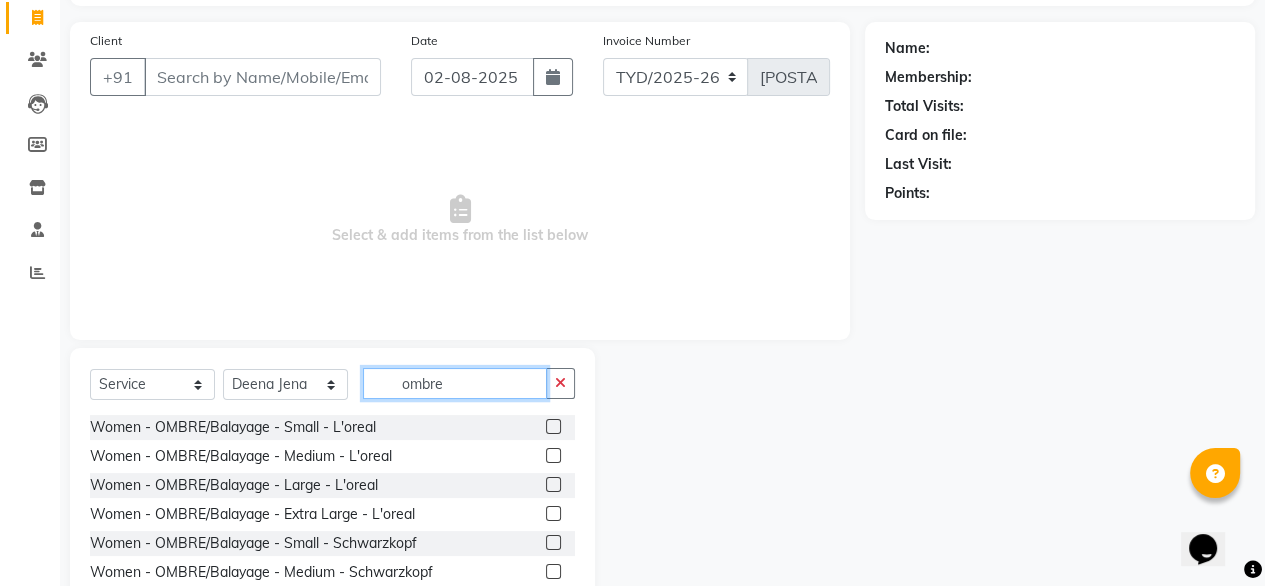 scroll, scrollTop: 130, scrollLeft: 0, axis: vertical 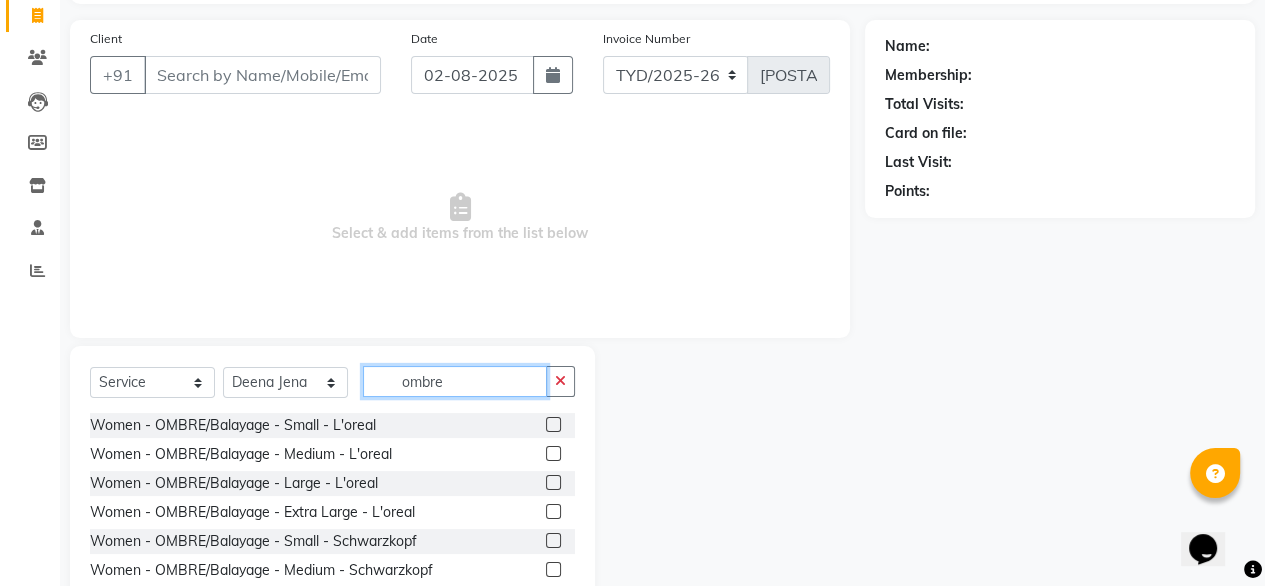 type on "ombre" 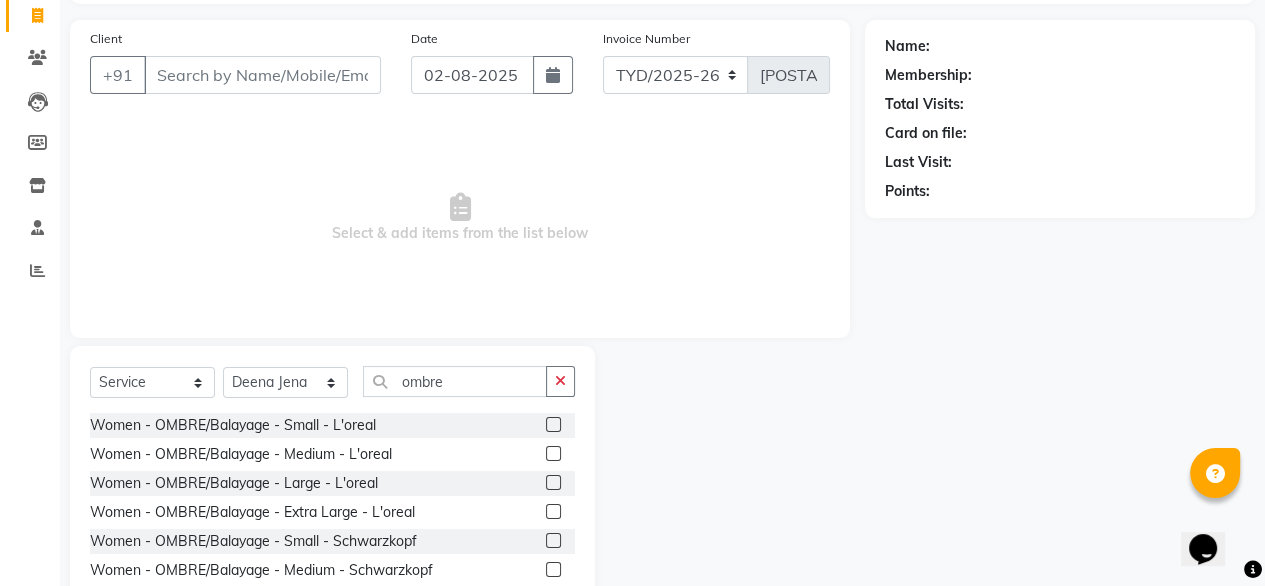 click 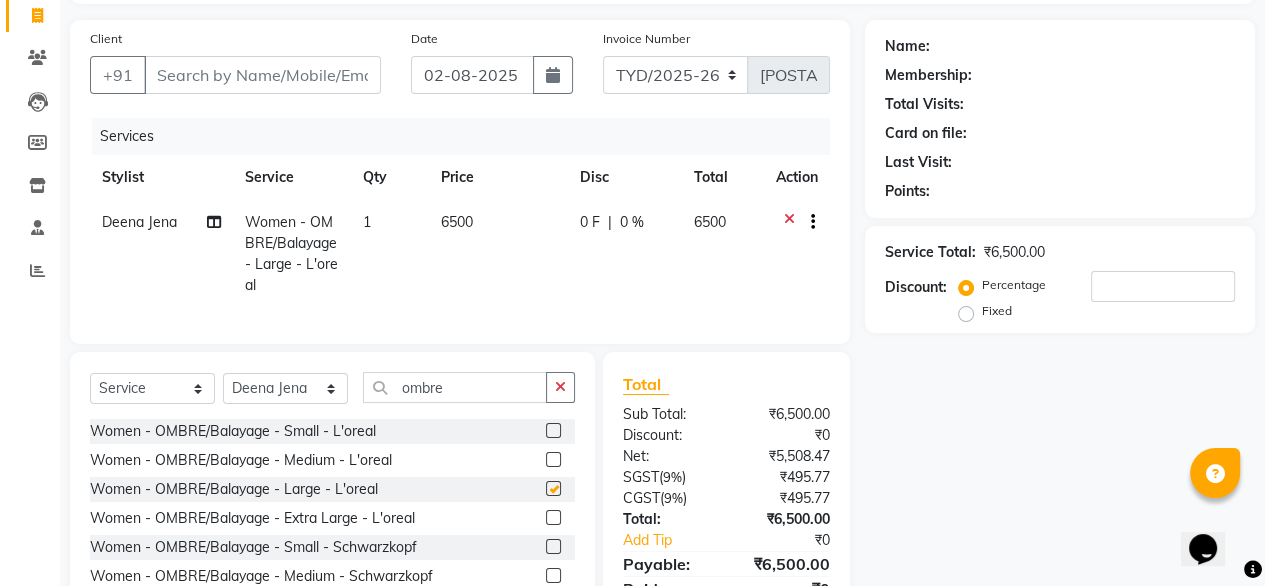 checkbox on "false" 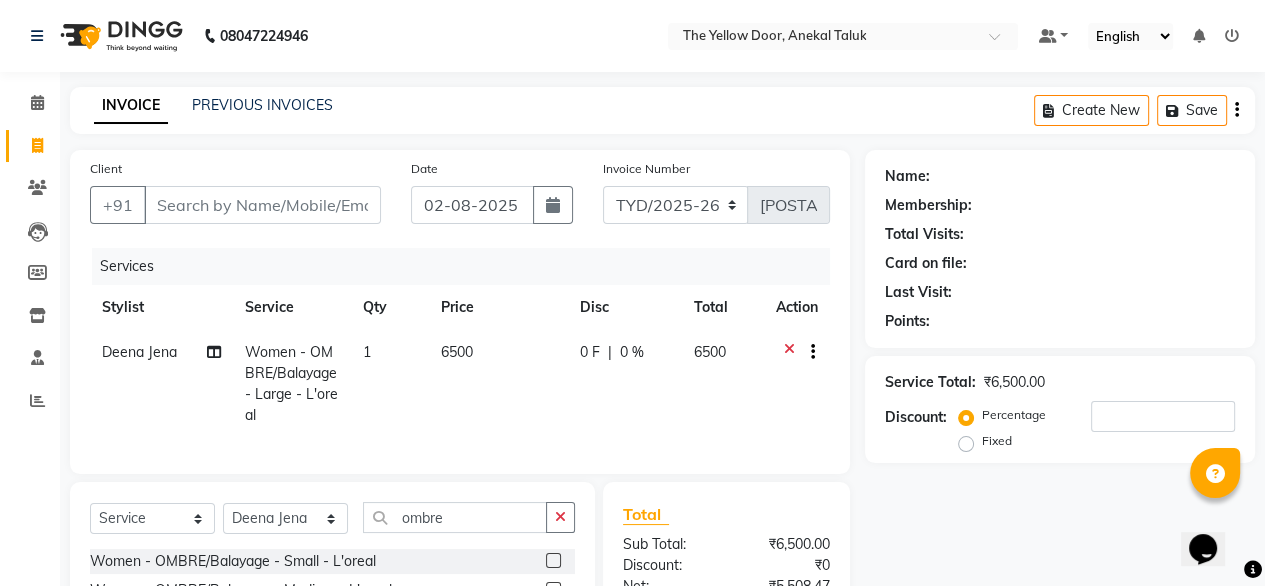 scroll, scrollTop: 237, scrollLeft: 0, axis: vertical 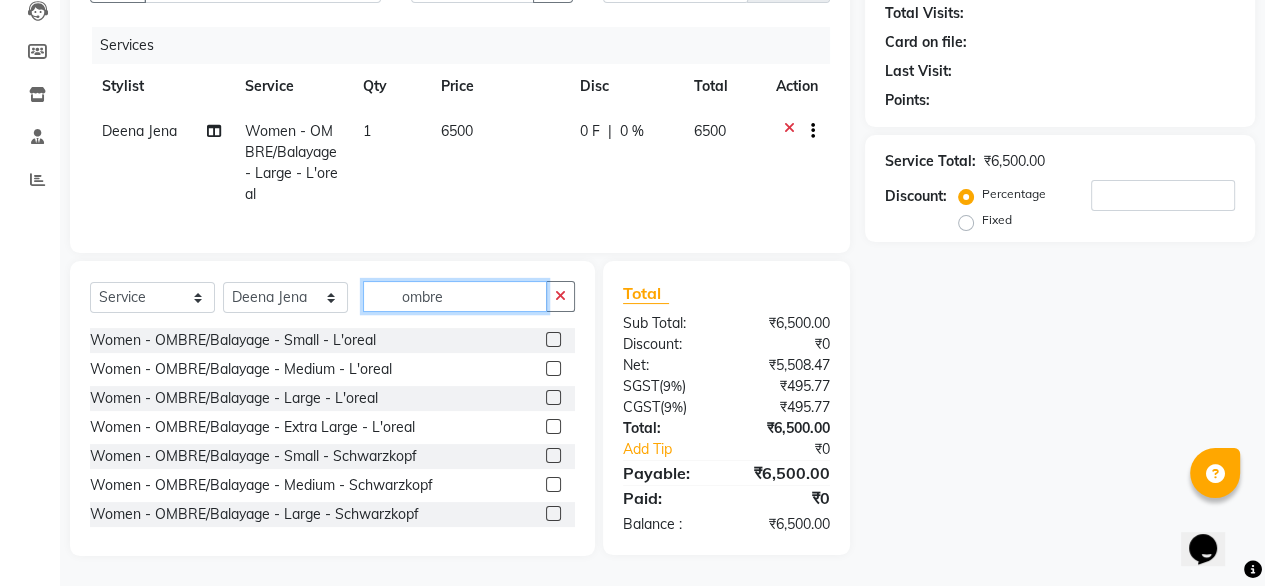 click on "ombre" 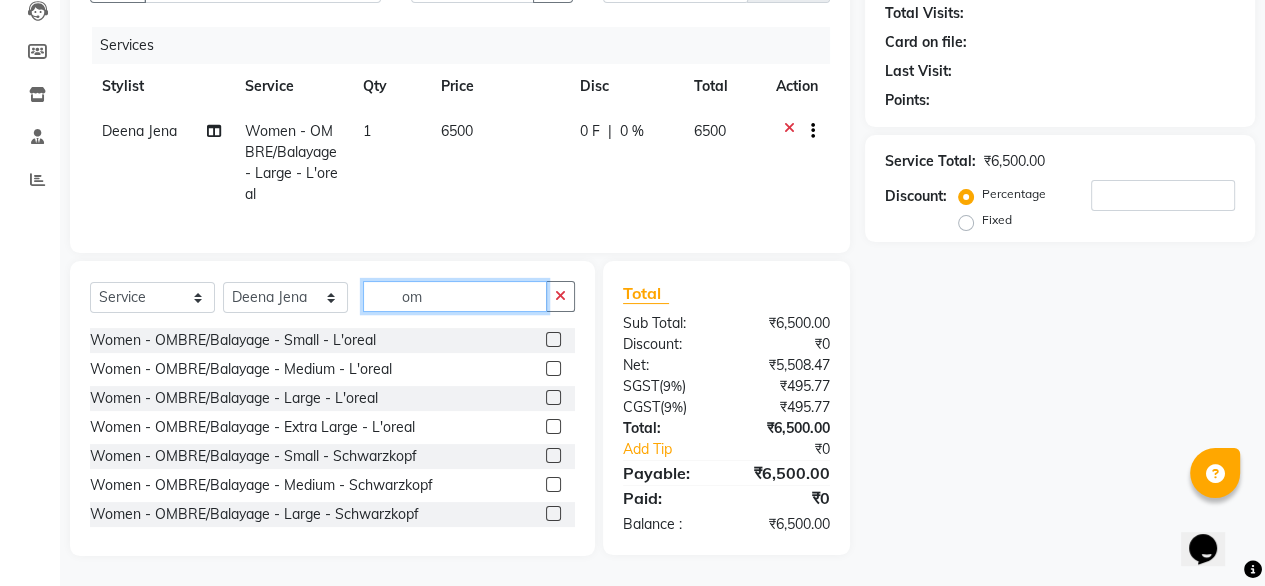 type on "o" 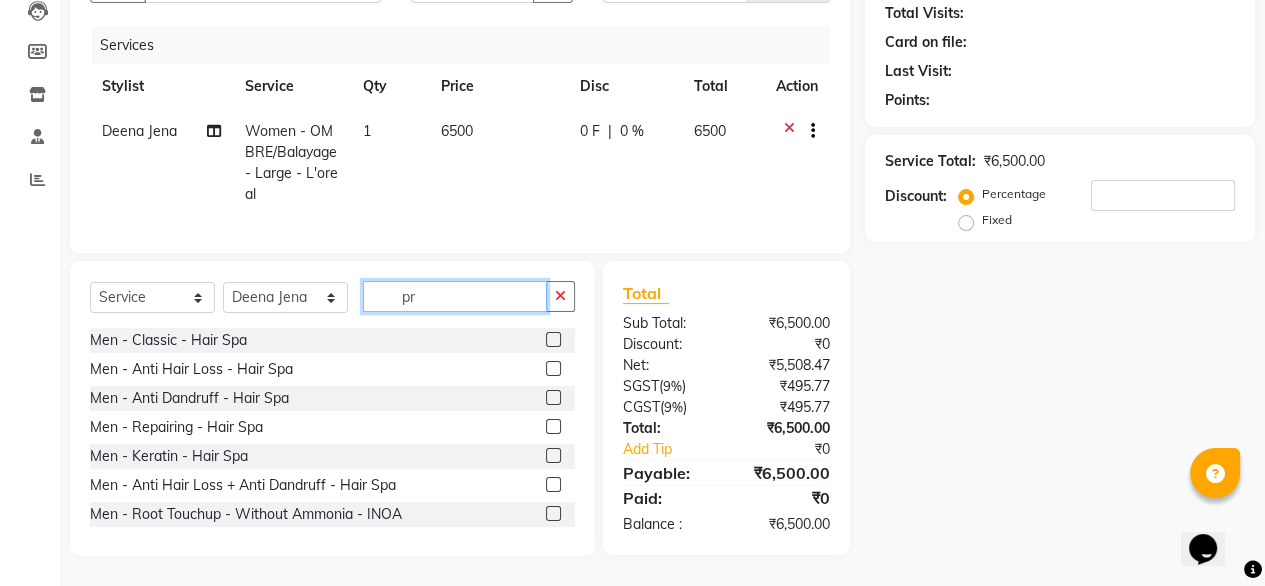 scroll, scrollTop: 236, scrollLeft: 0, axis: vertical 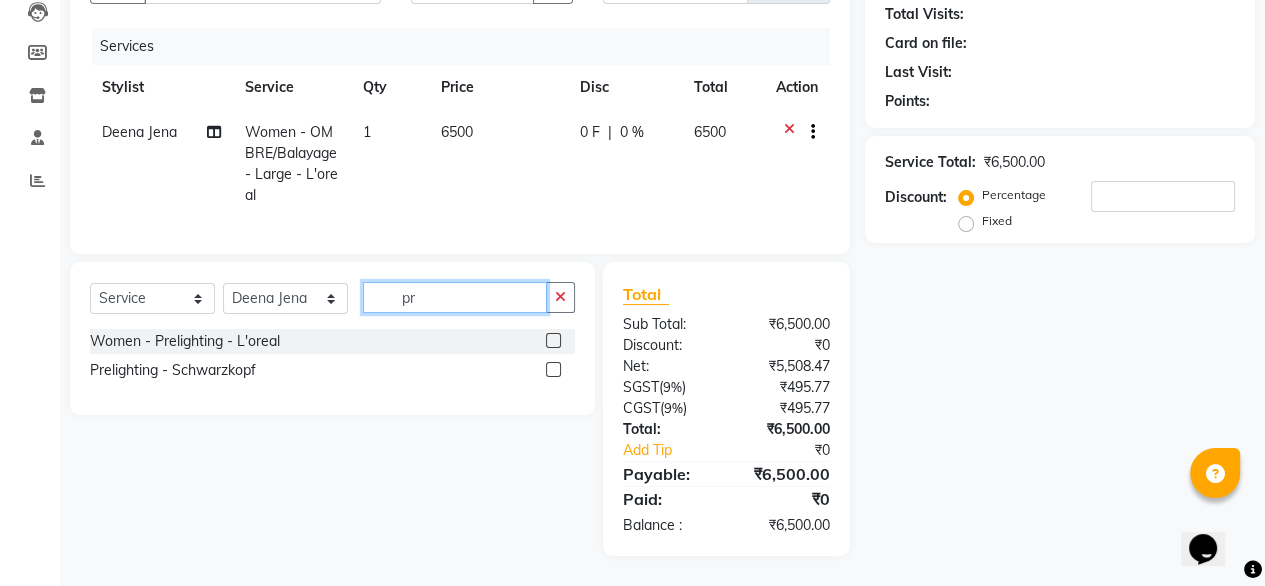 type on "pr" 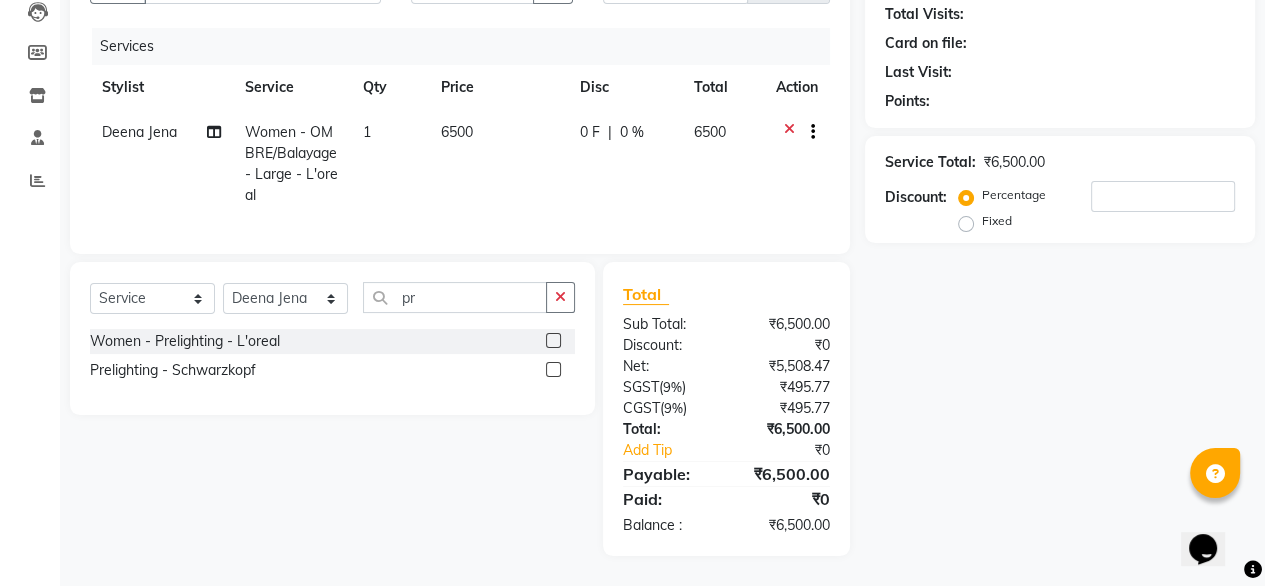 click 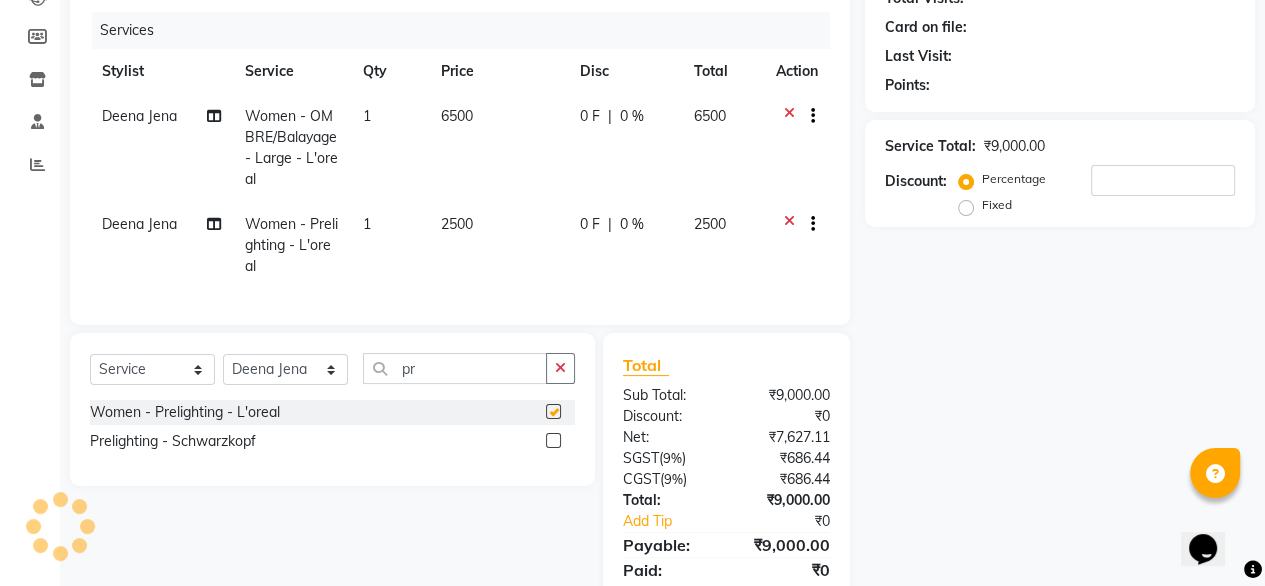 checkbox on "false" 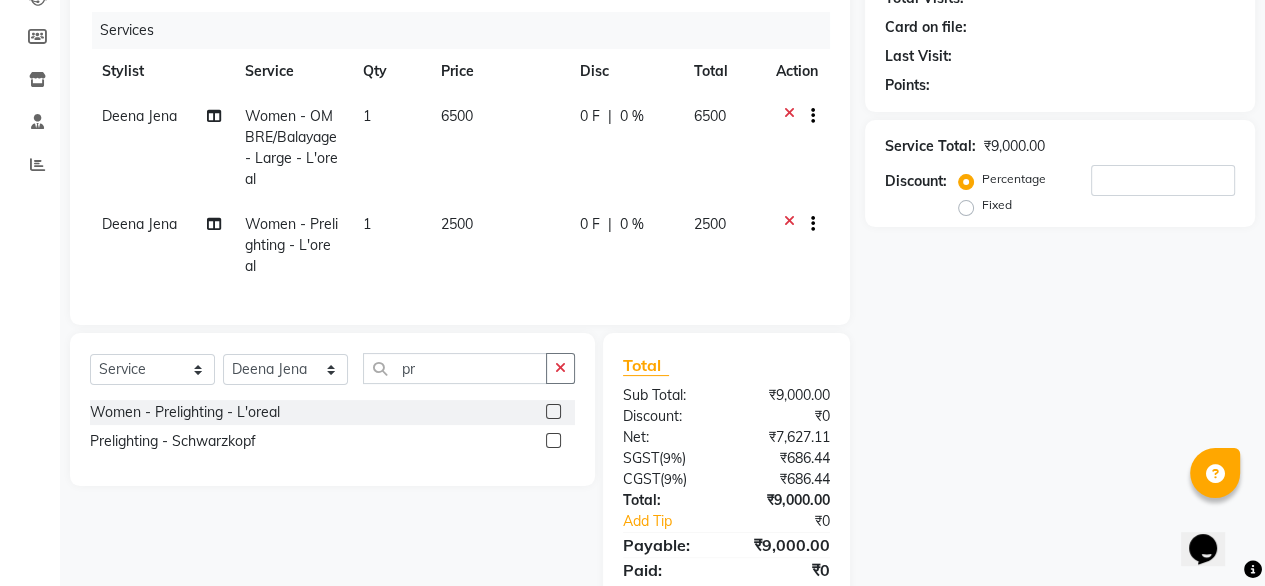 scroll, scrollTop: 0, scrollLeft: 15, axis: horizontal 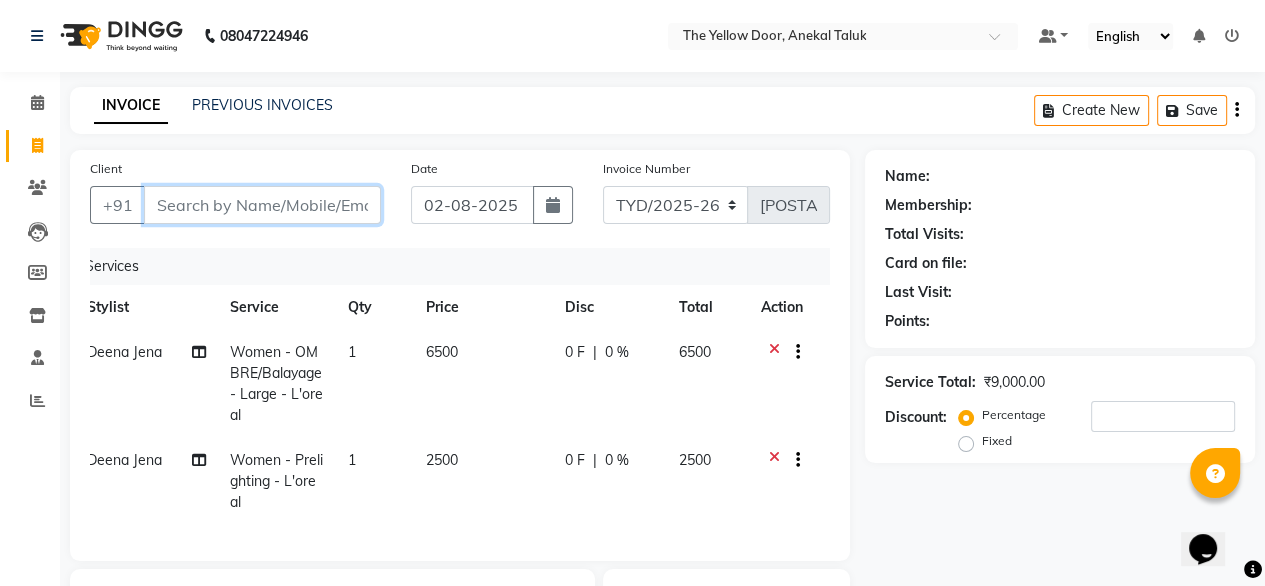 click on "Client" at bounding box center [262, 205] 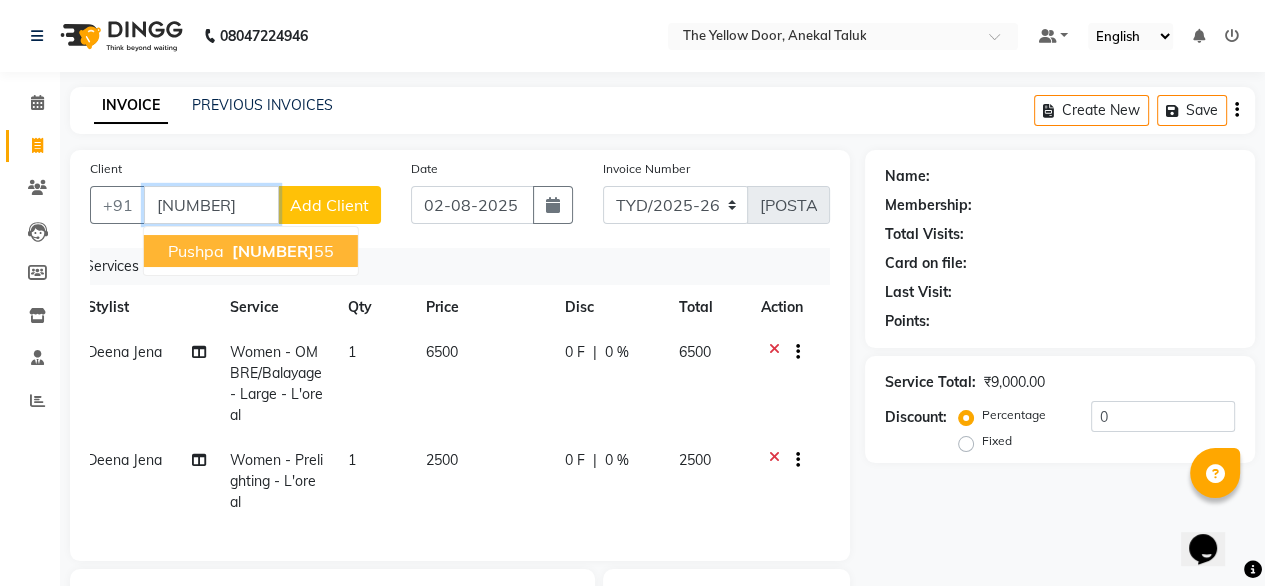 click on "Pushpa" at bounding box center [196, 251] 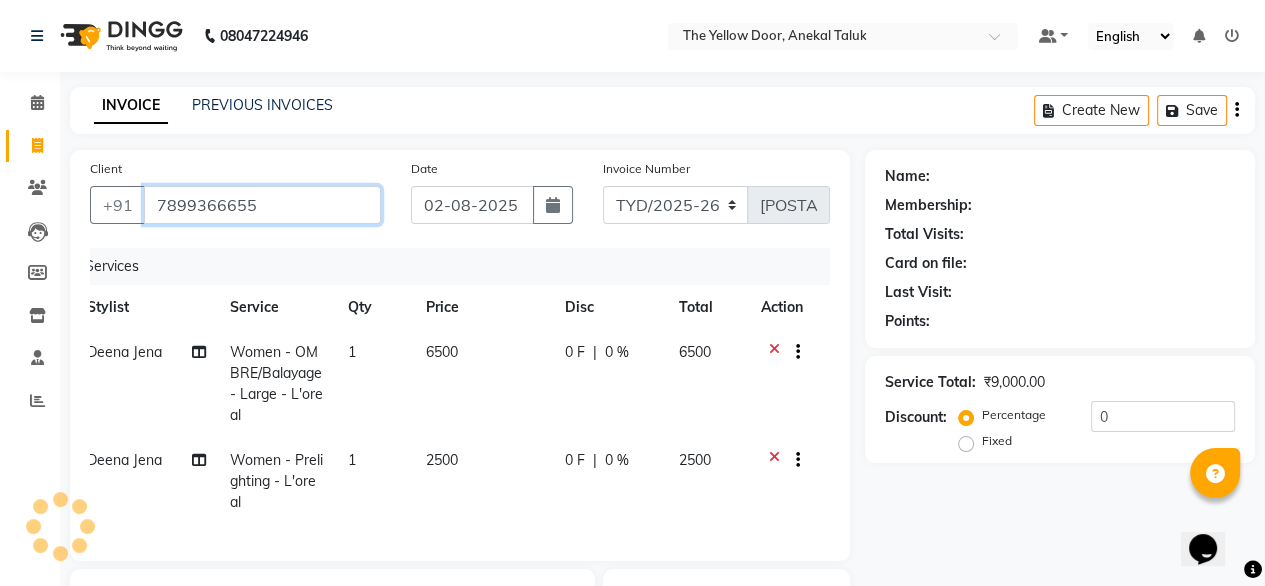 type on "7899366655" 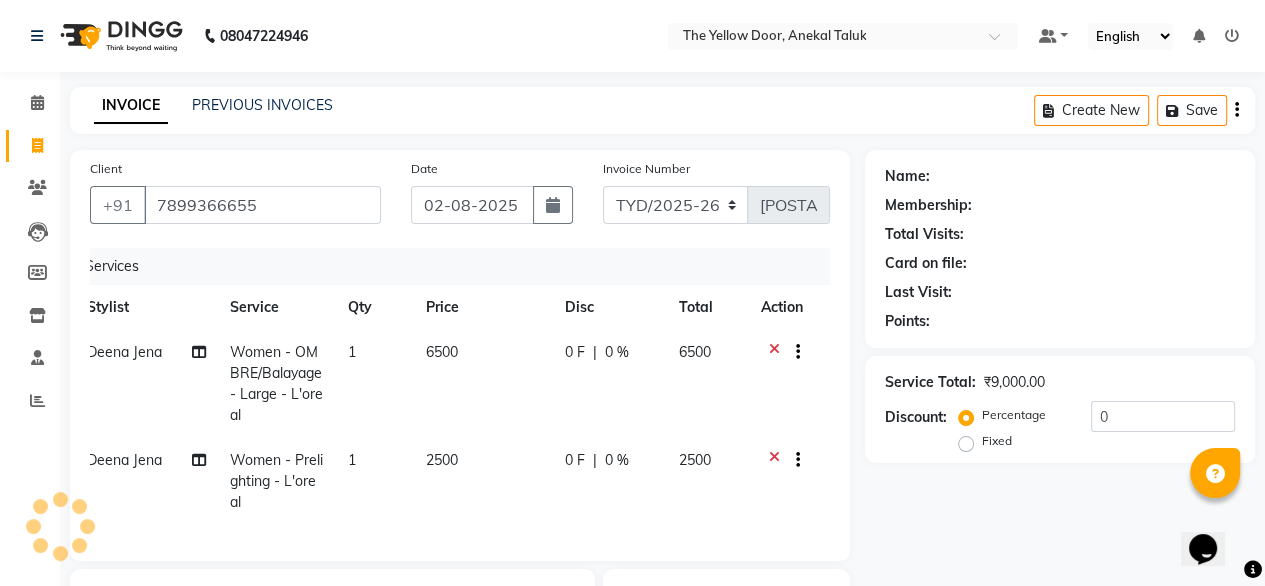 select on "1: Object" 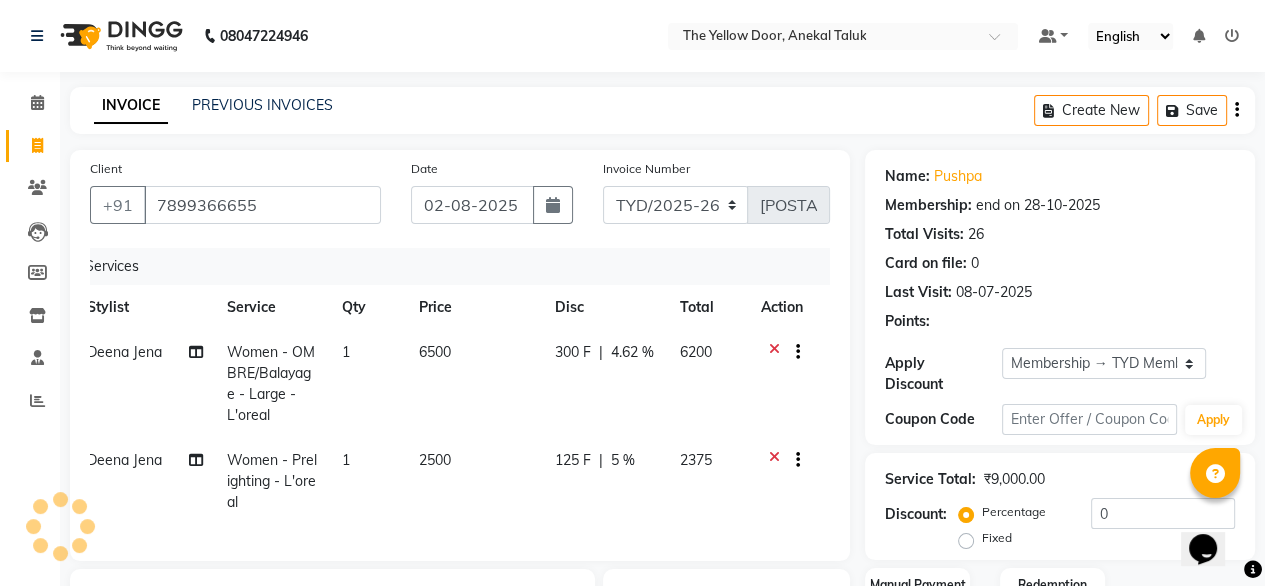 radio on "false" 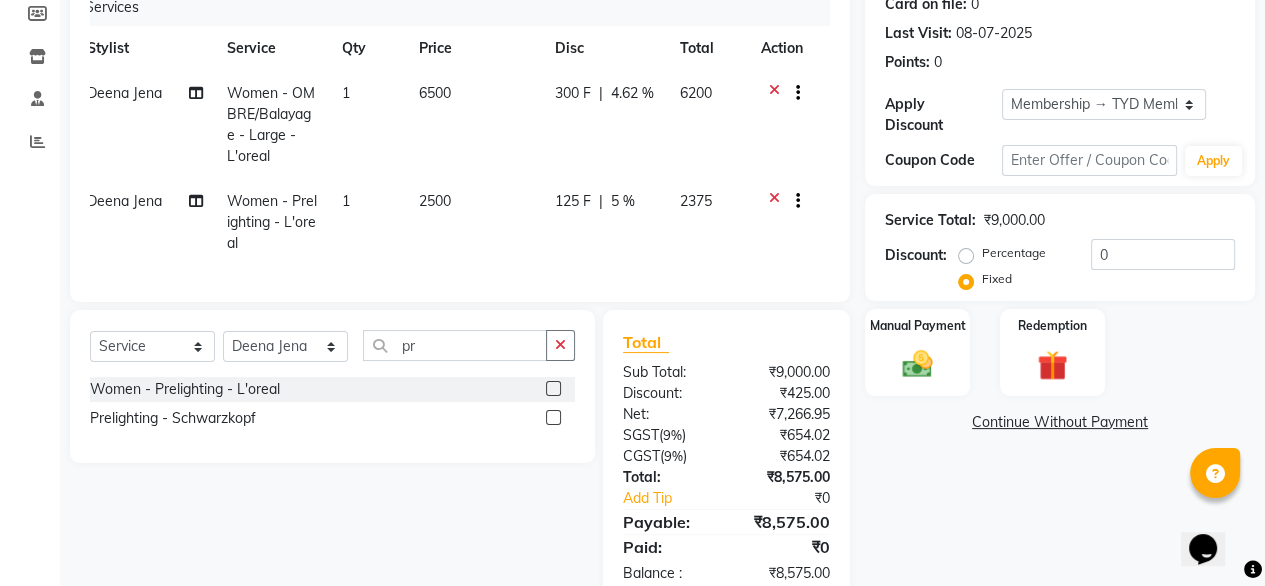 scroll, scrollTop: 323, scrollLeft: 0, axis: vertical 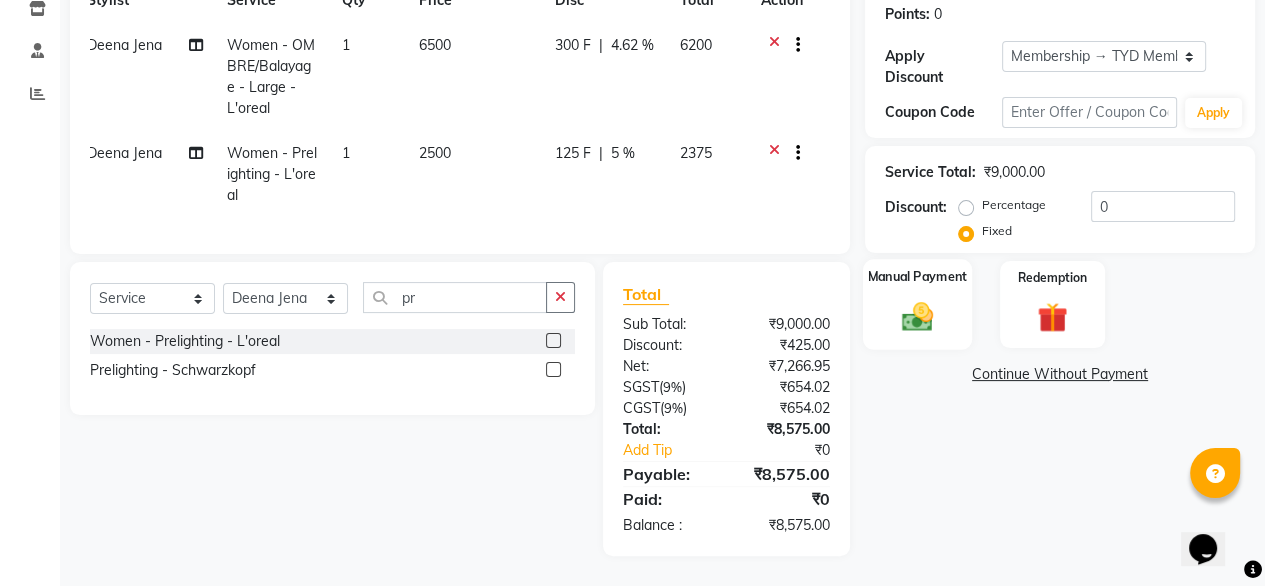 click 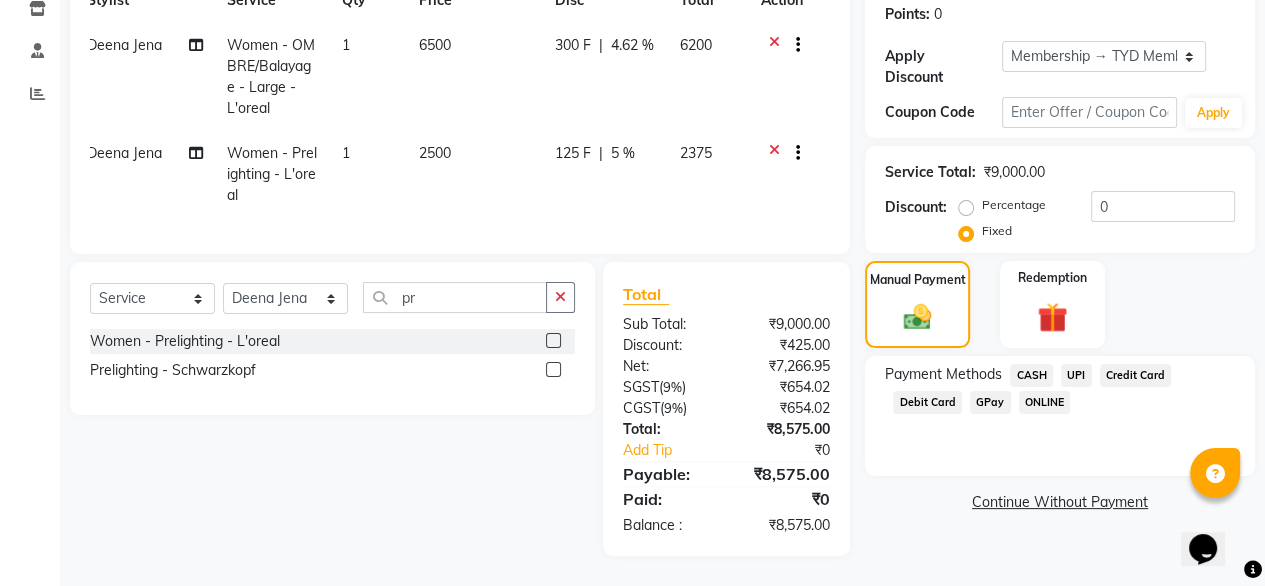 click on "UPI" 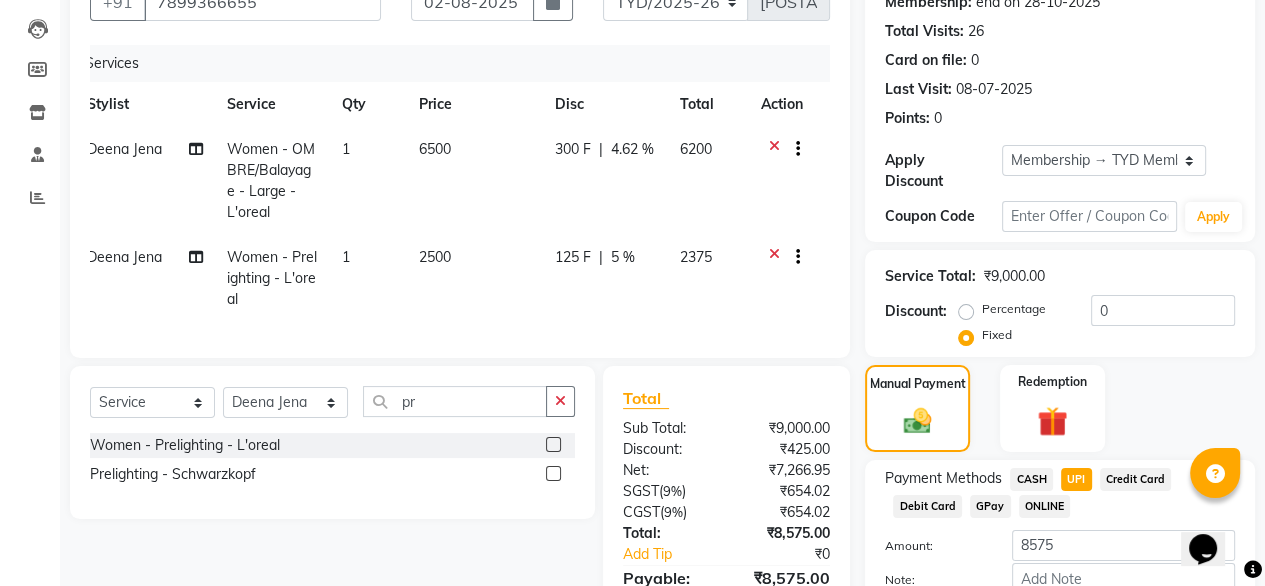 scroll, scrollTop: 323, scrollLeft: 0, axis: vertical 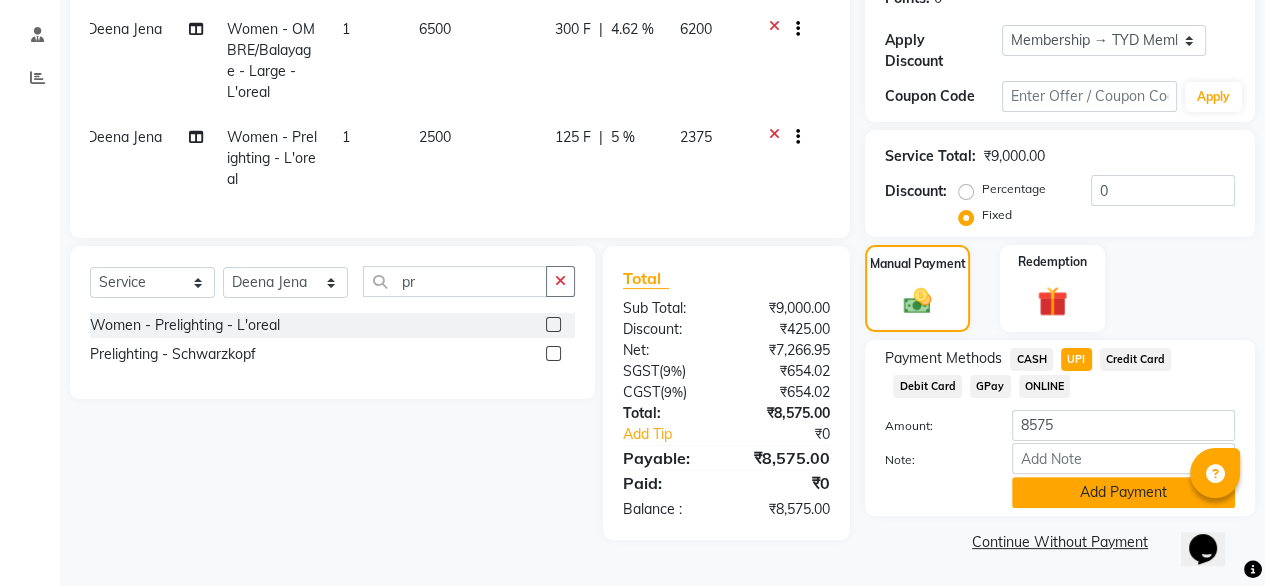 click on "Add Payment" 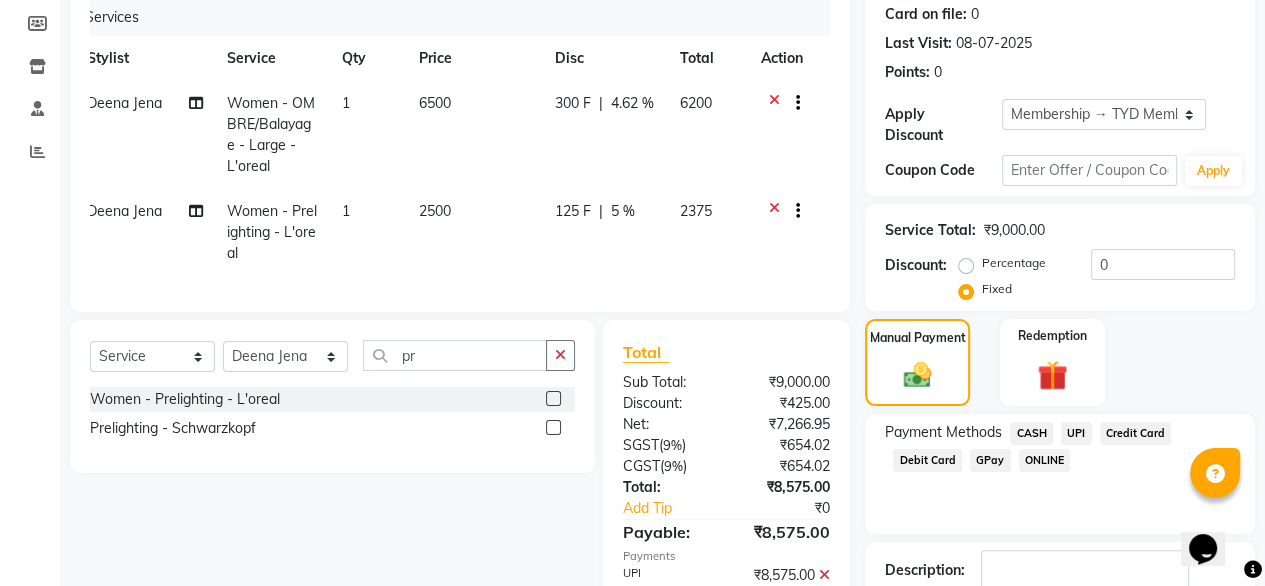 scroll, scrollTop: 364, scrollLeft: 0, axis: vertical 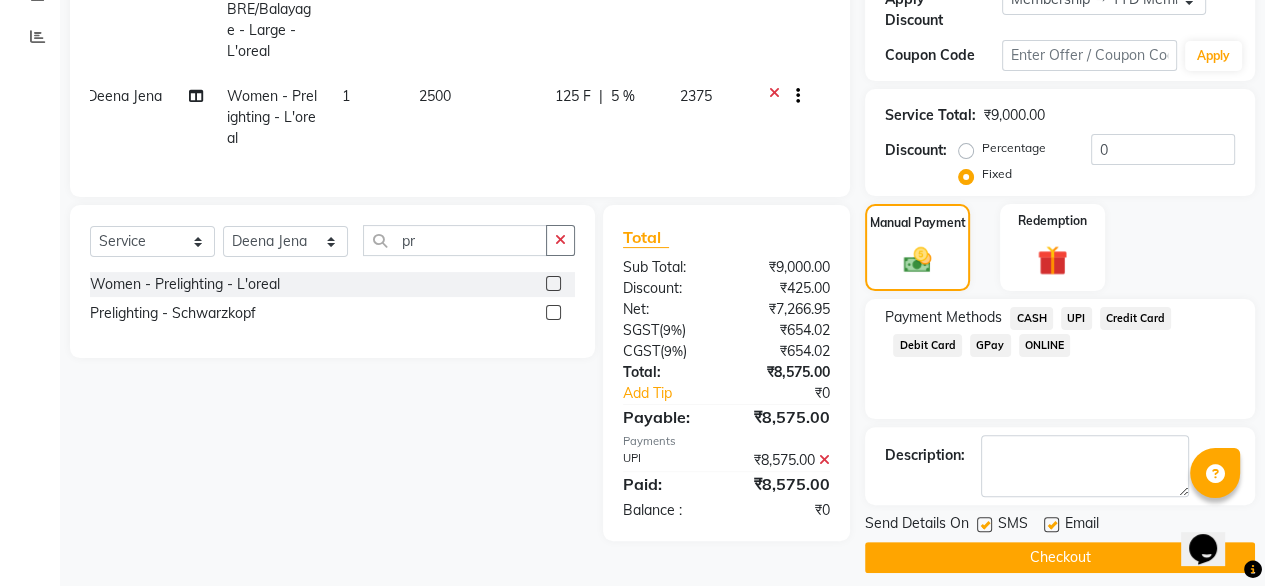 click on "Checkout" 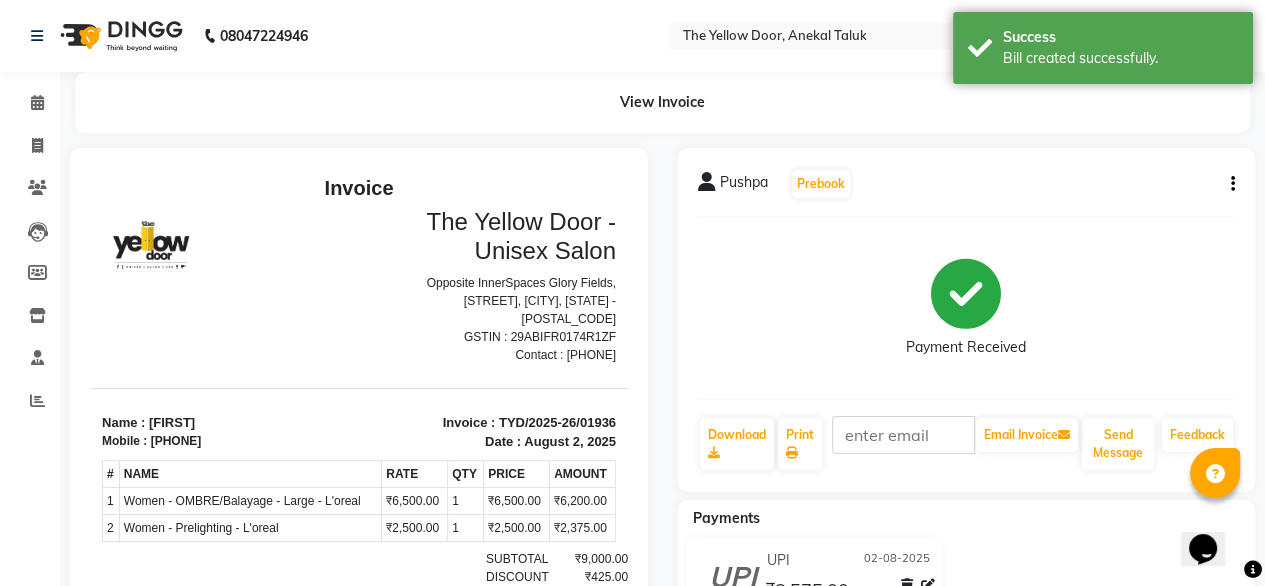 scroll, scrollTop: 0, scrollLeft: 0, axis: both 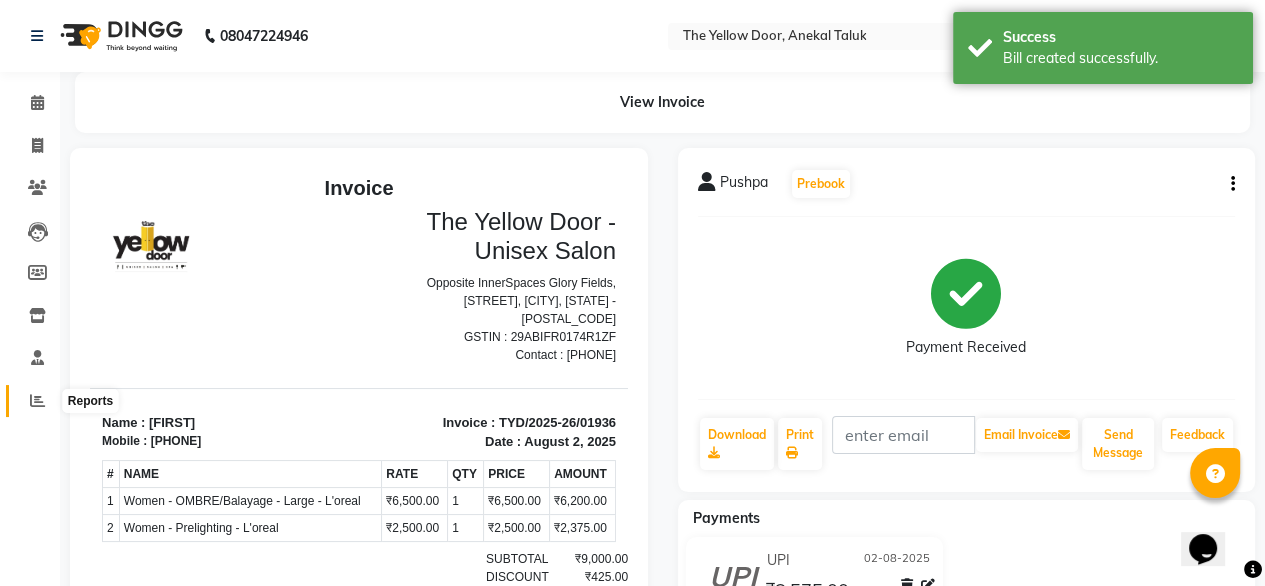 click 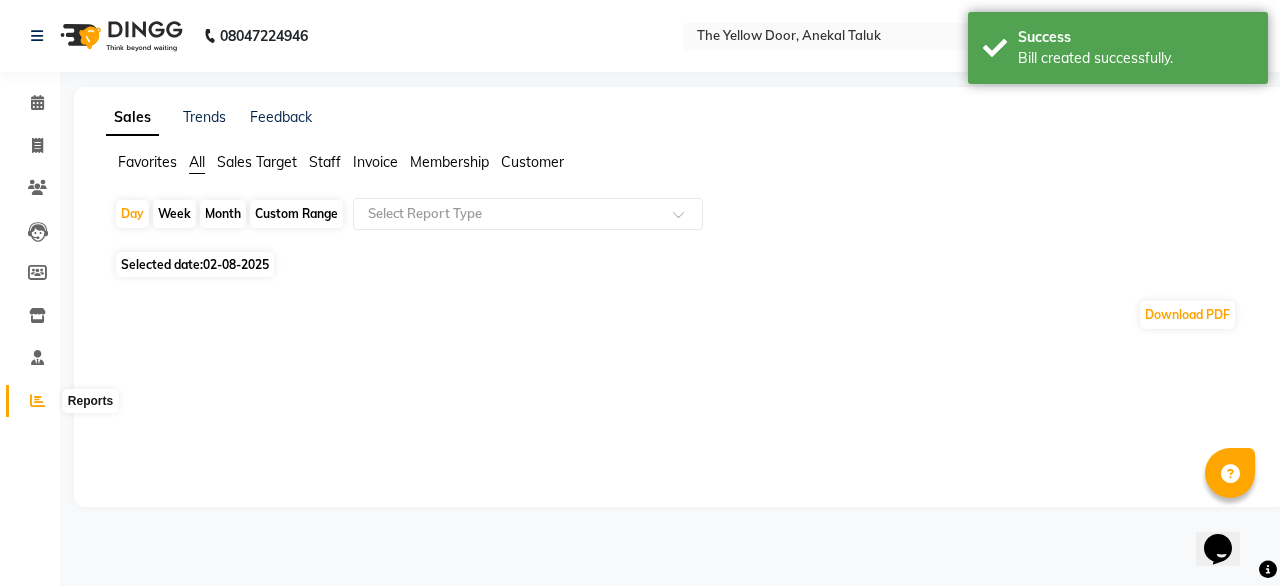 click 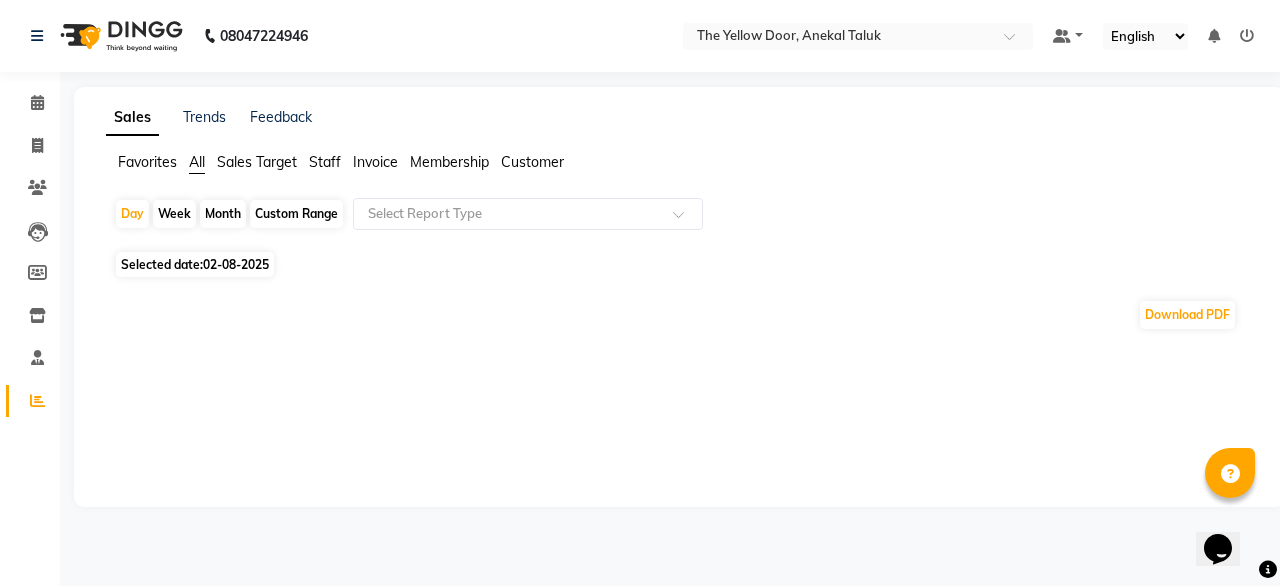 click on "02-08-2025" 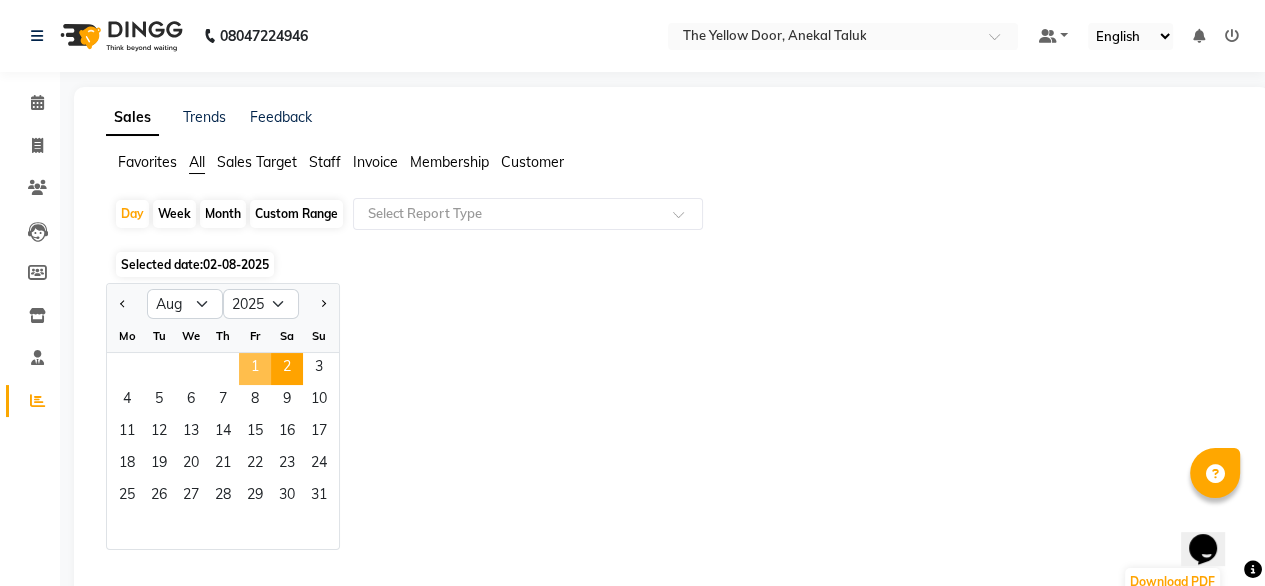 click on "1" 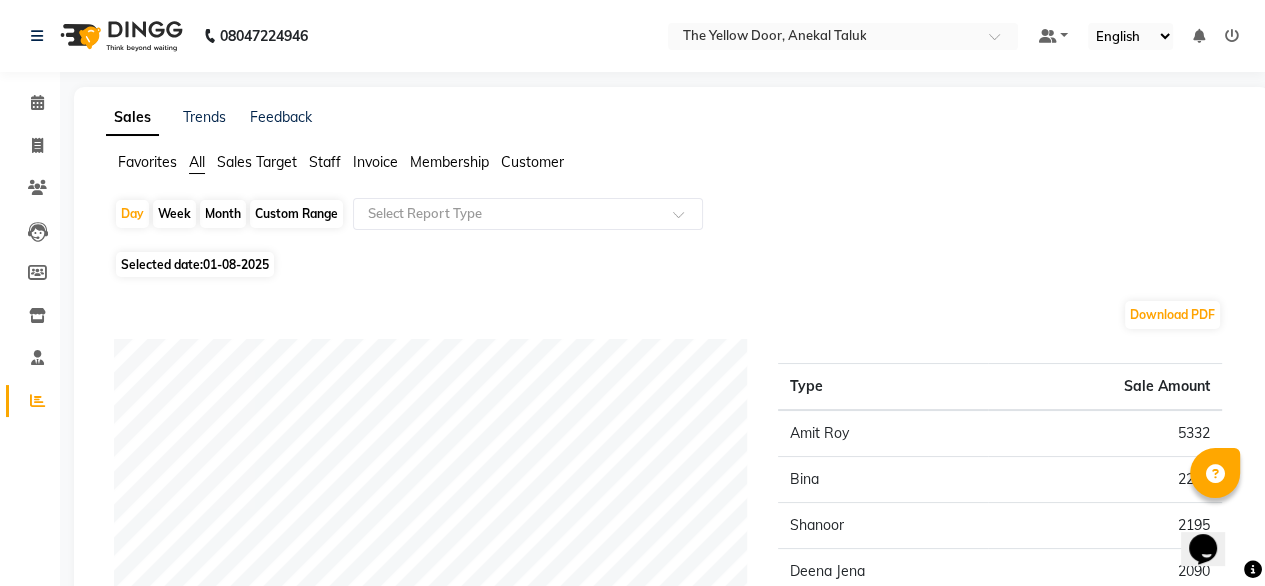 click on "Selected date:  01-08-2025" 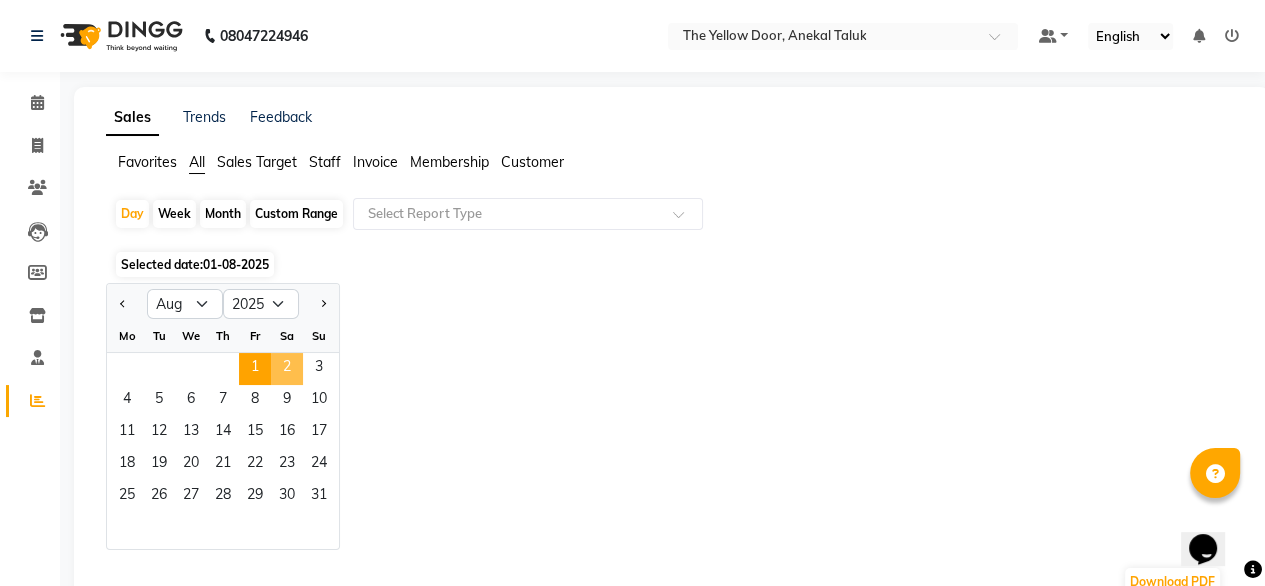 click on "2" 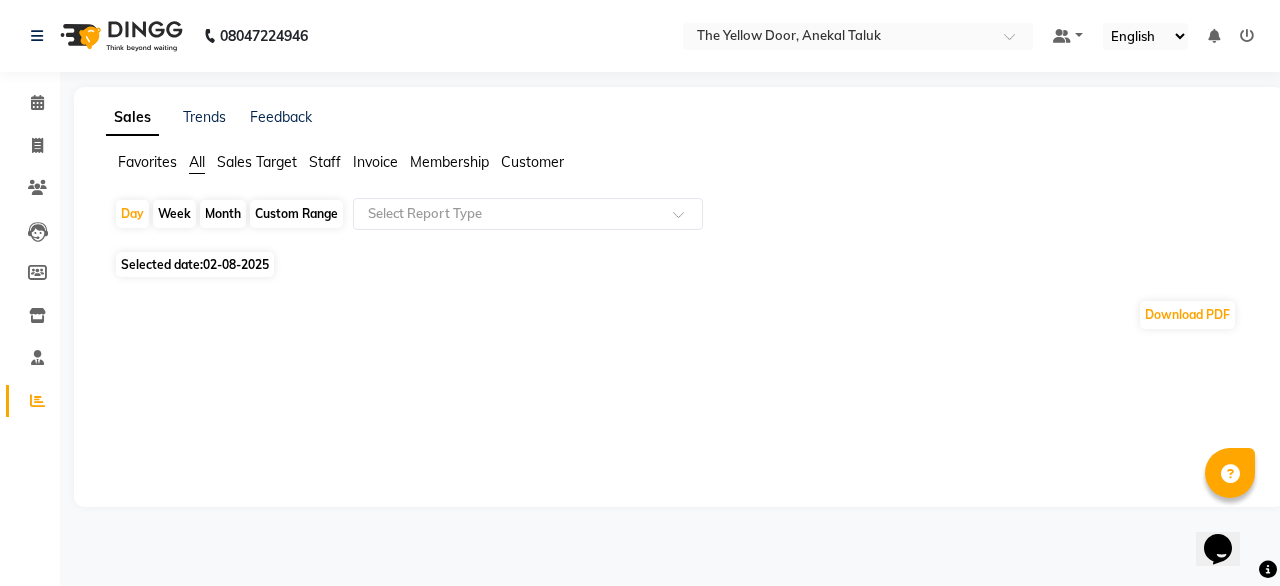 click on "02-08-2025" 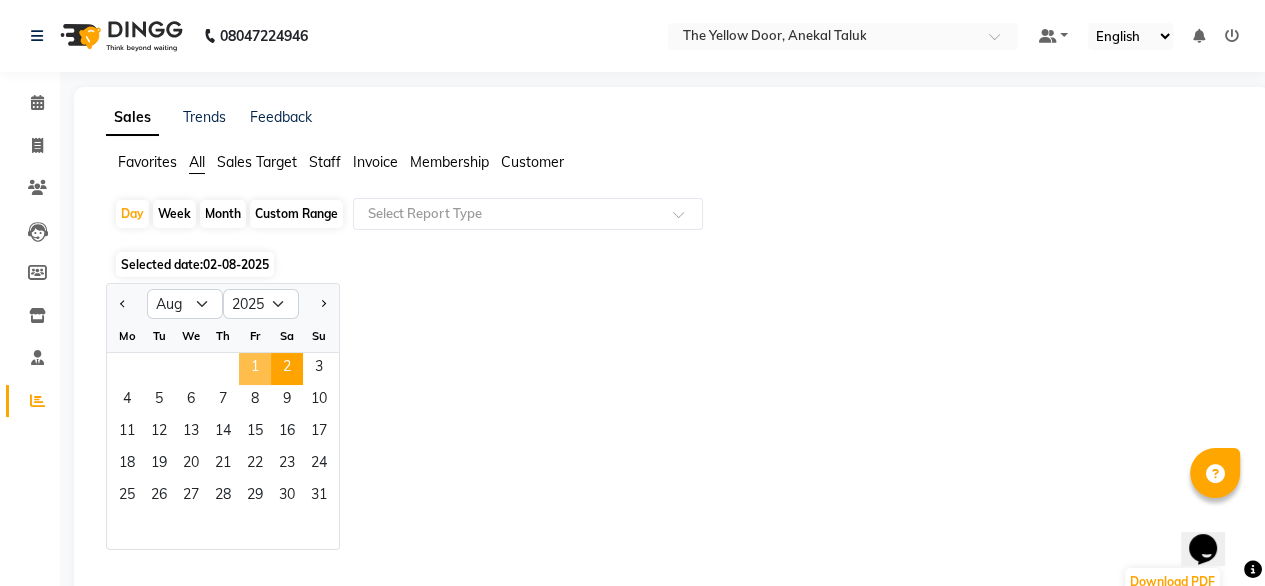 click on "1" 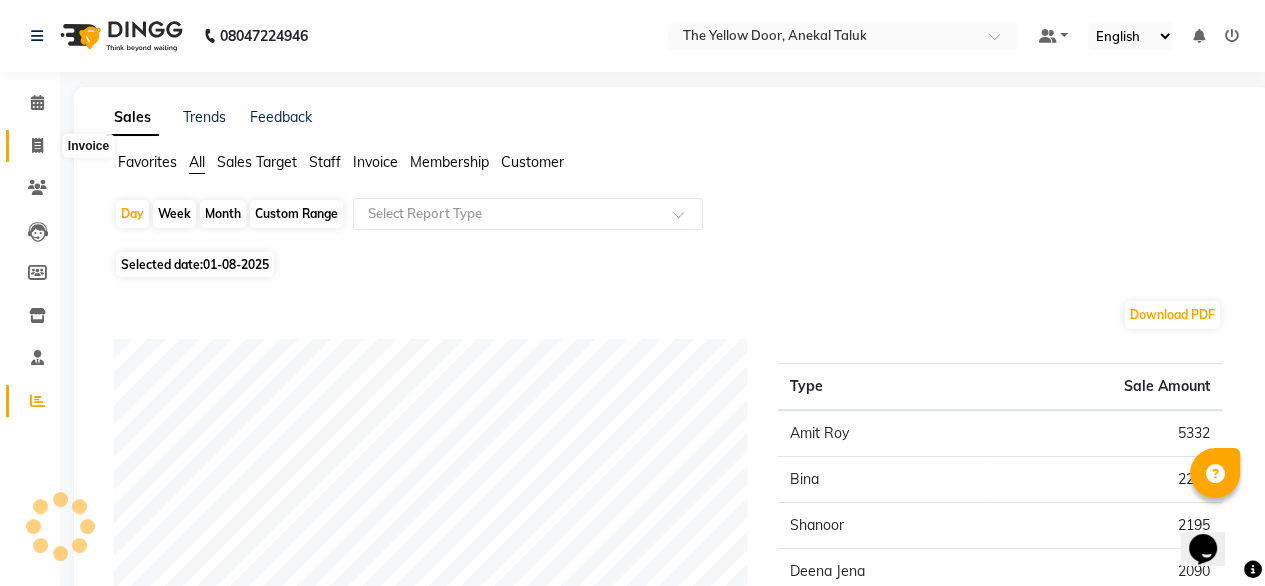 click 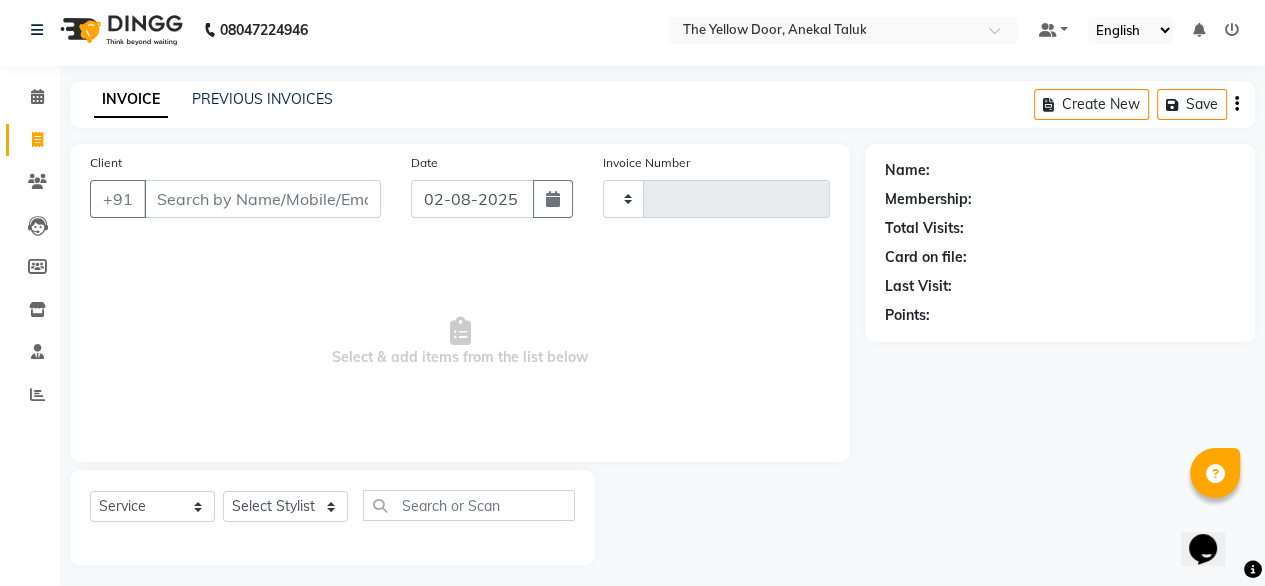 type on "01937" 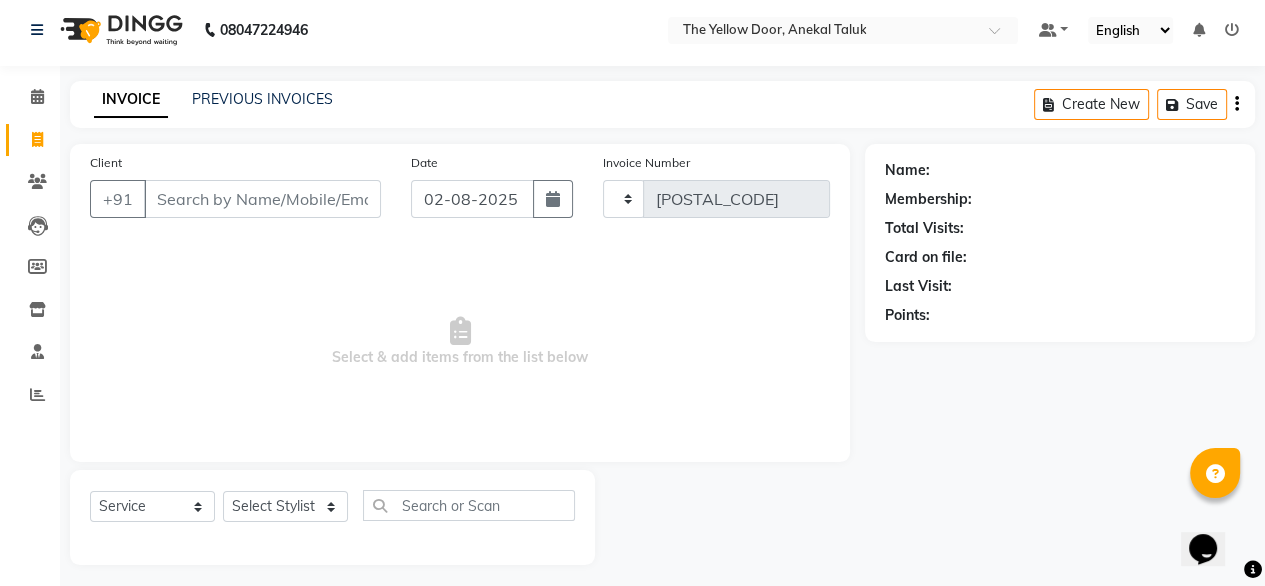 select on "5650" 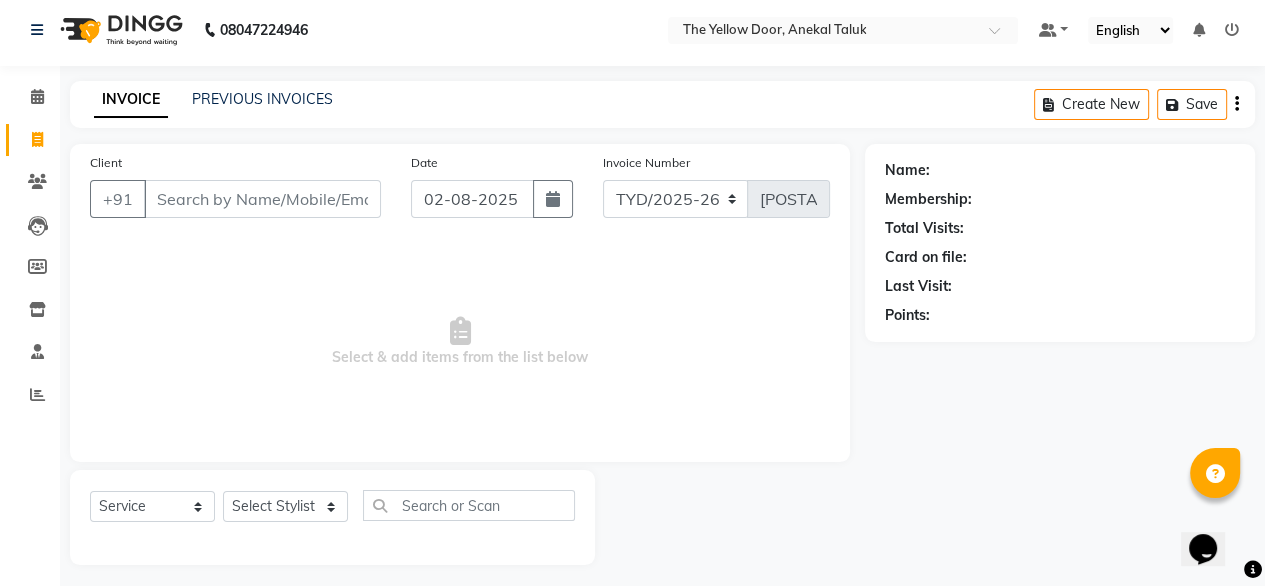 scroll, scrollTop: 16, scrollLeft: 0, axis: vertical 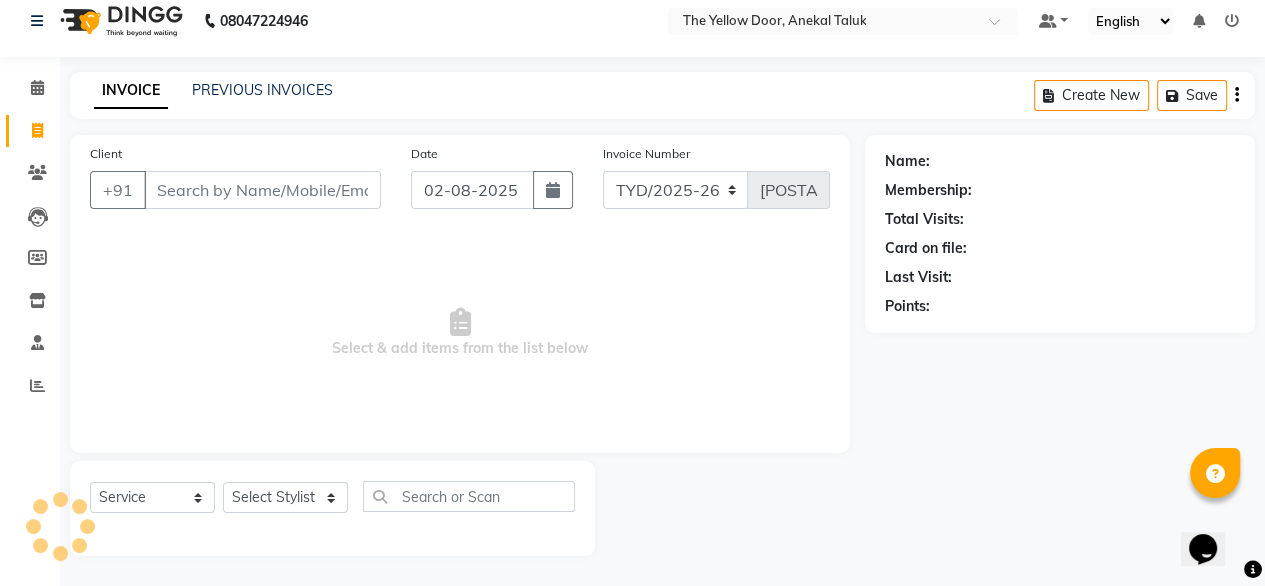 click on "Invoice" 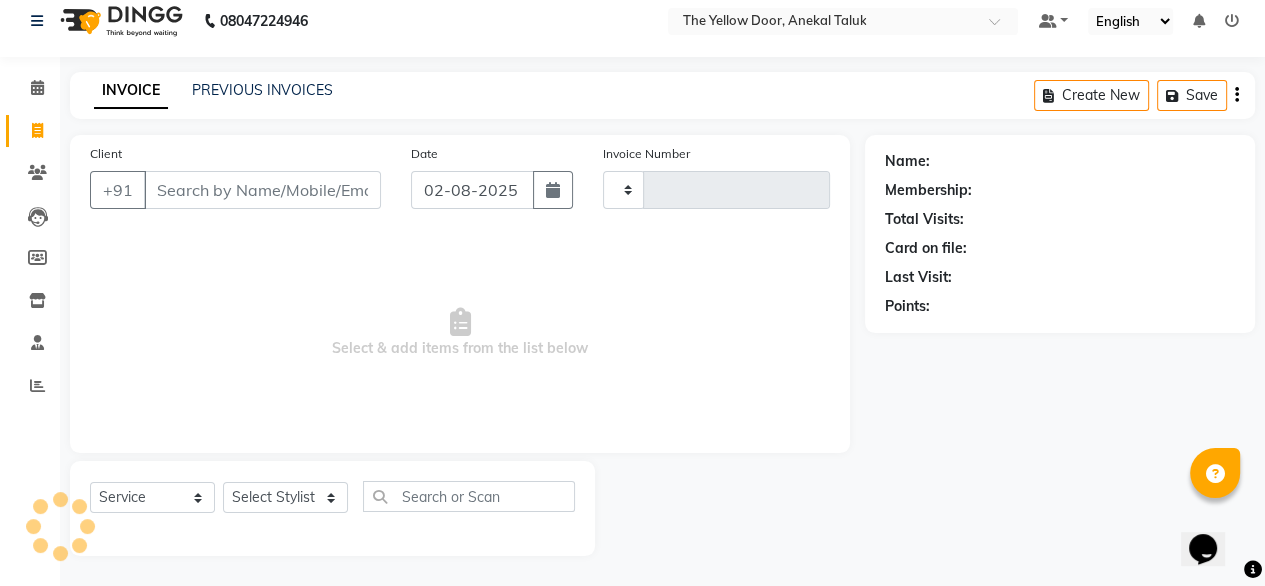 type on "01937" 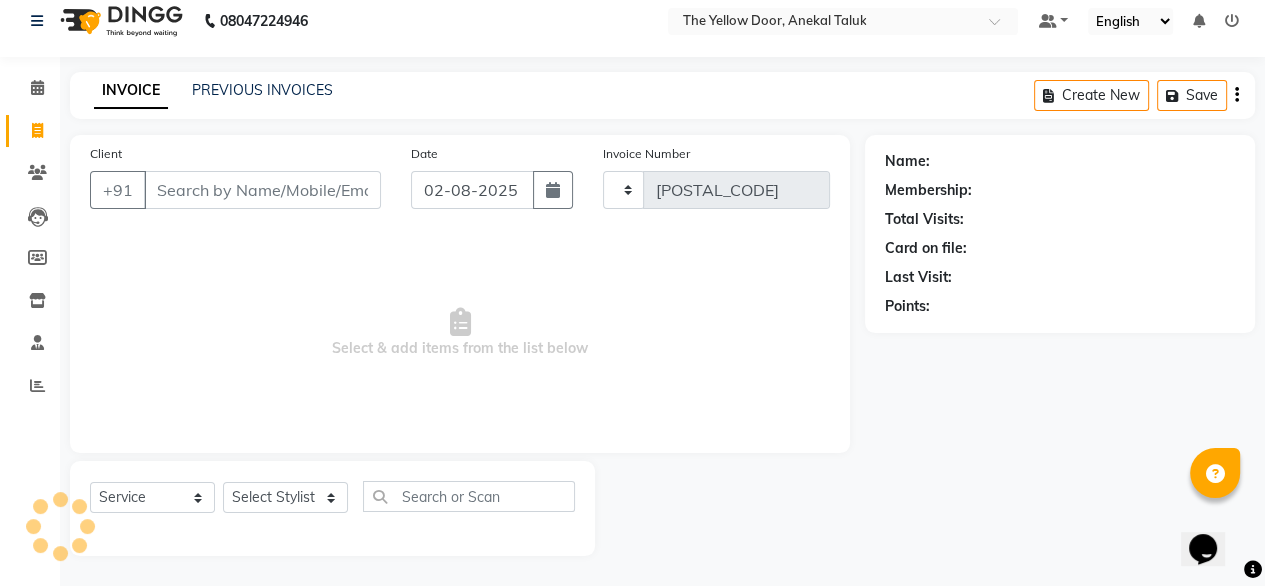 select on "5650" 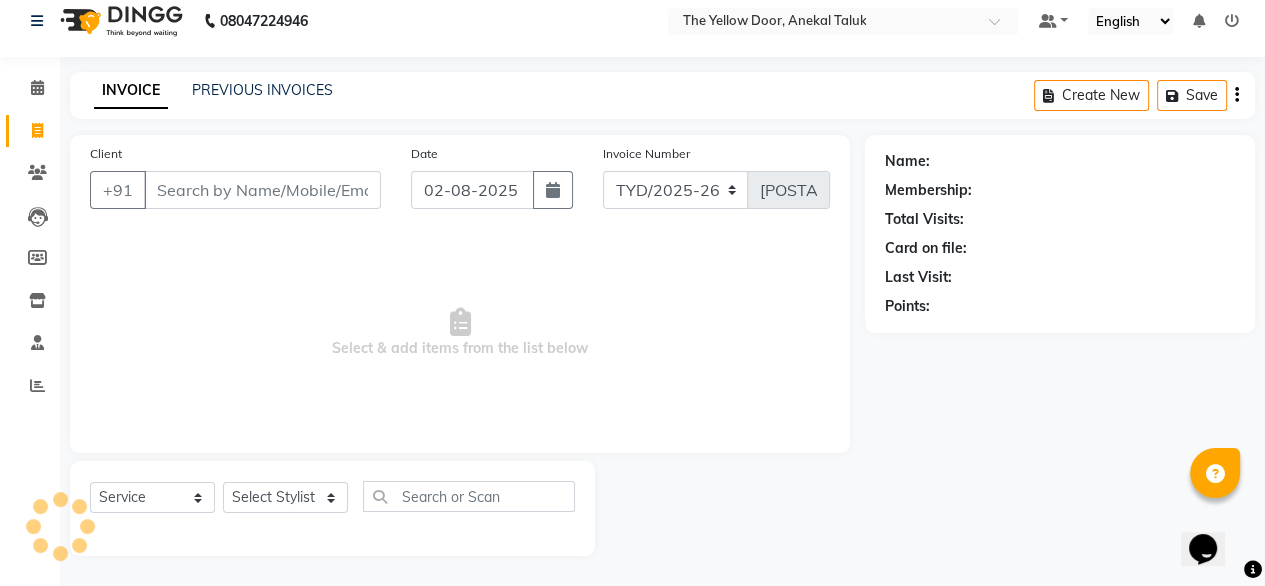 scroll, scrollTop: 0, scrollLeft: 0, axis: both 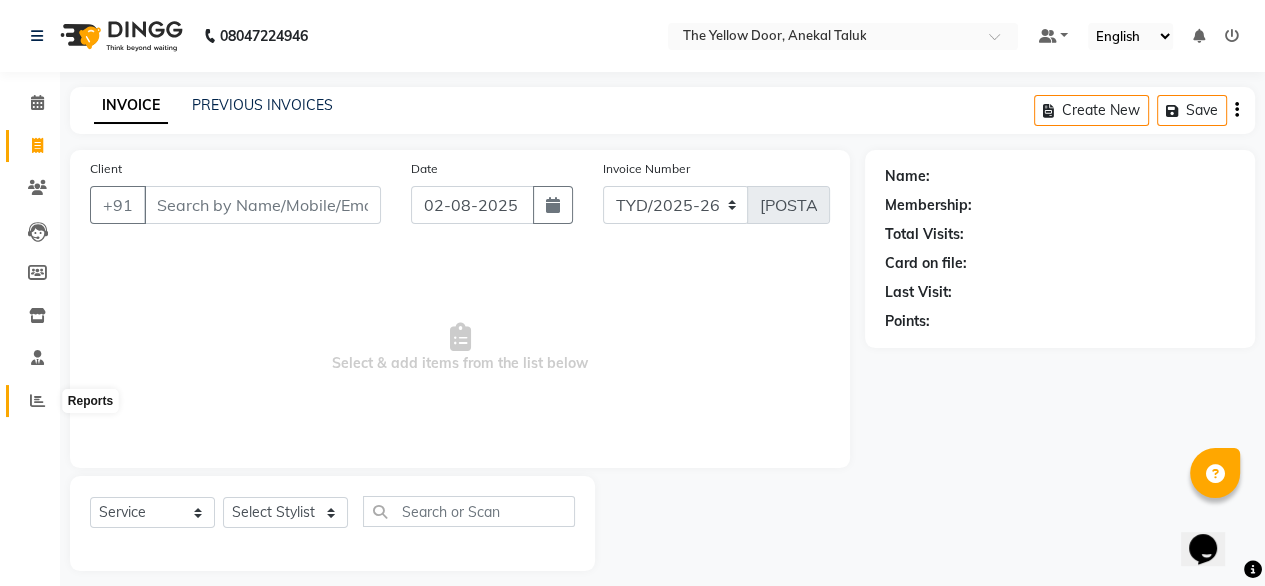 click 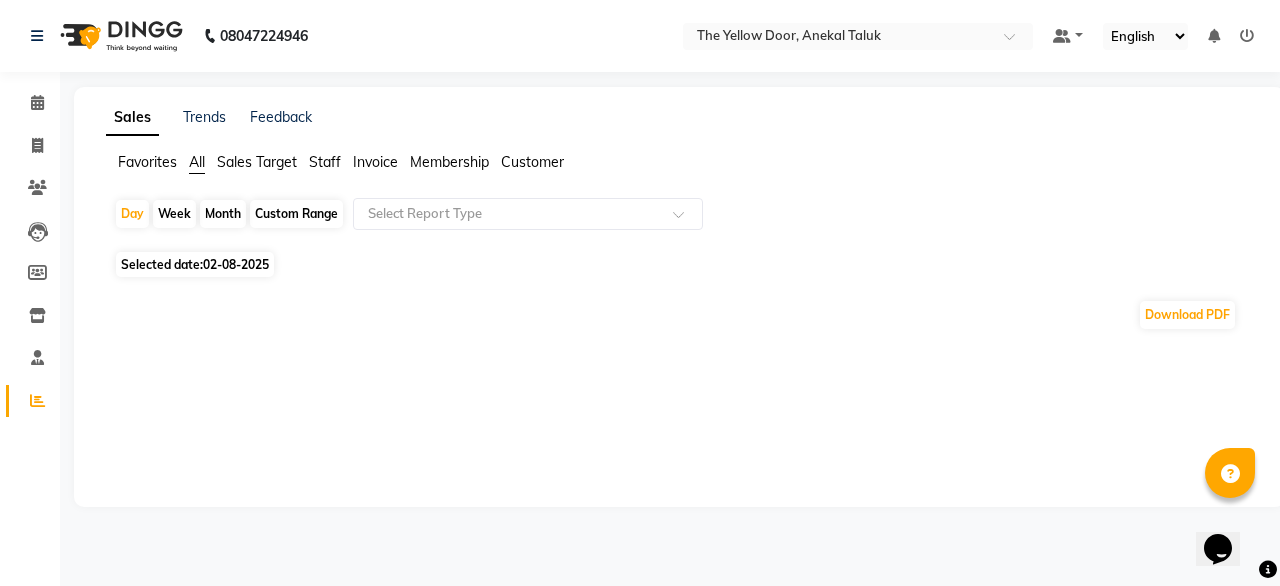 click on "Selected date:  02-08-2025" 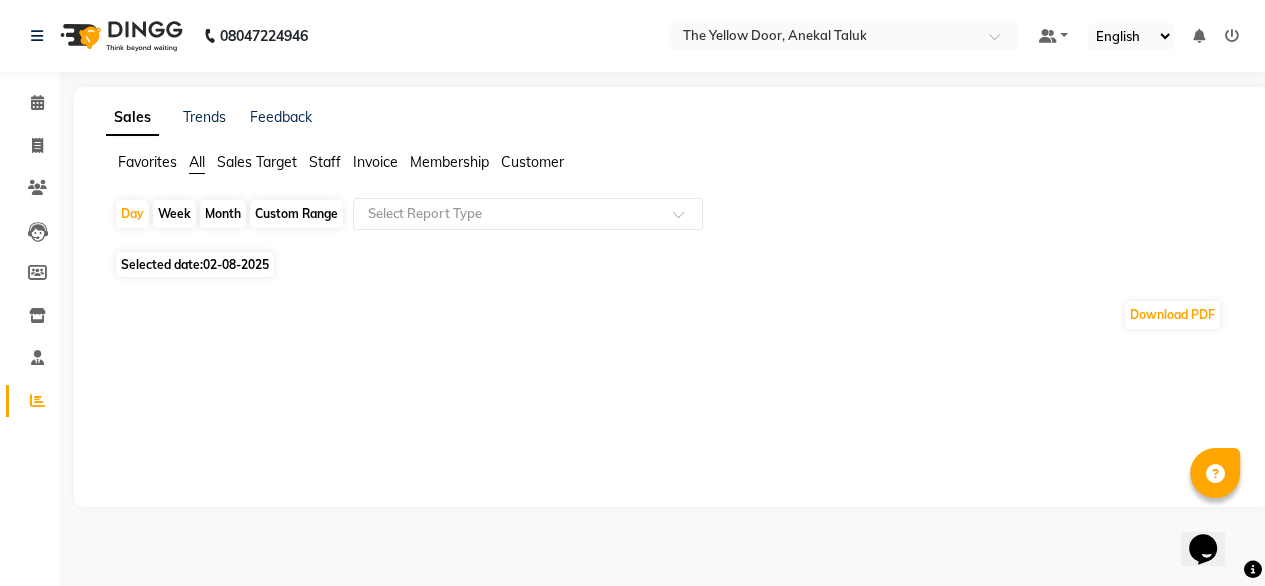 select on "8" 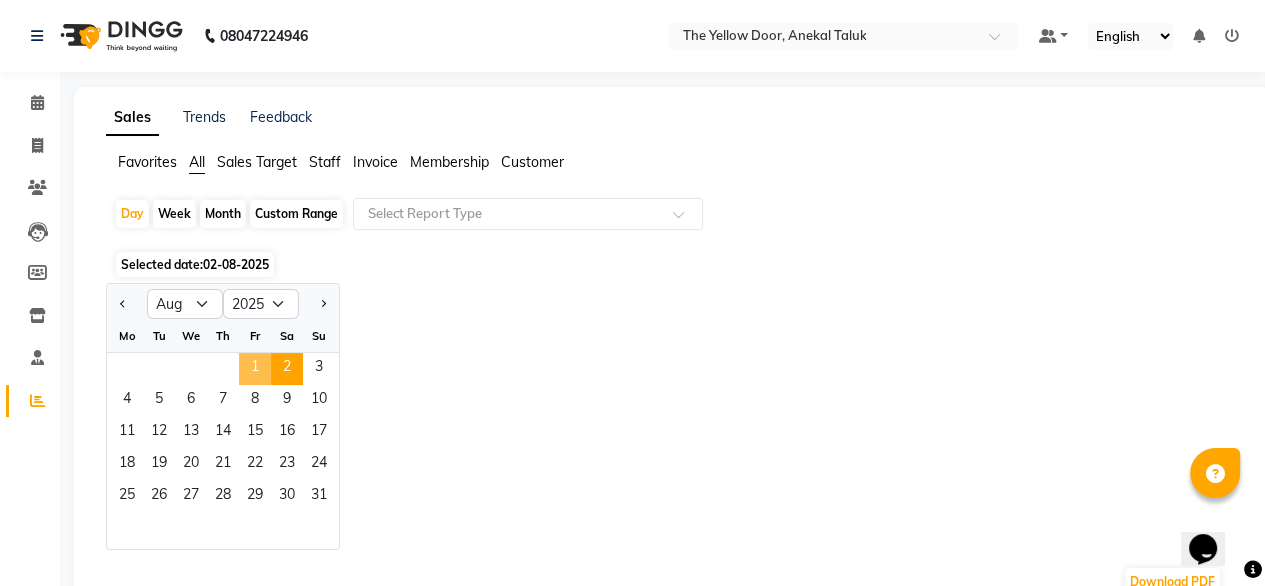 click on "1" 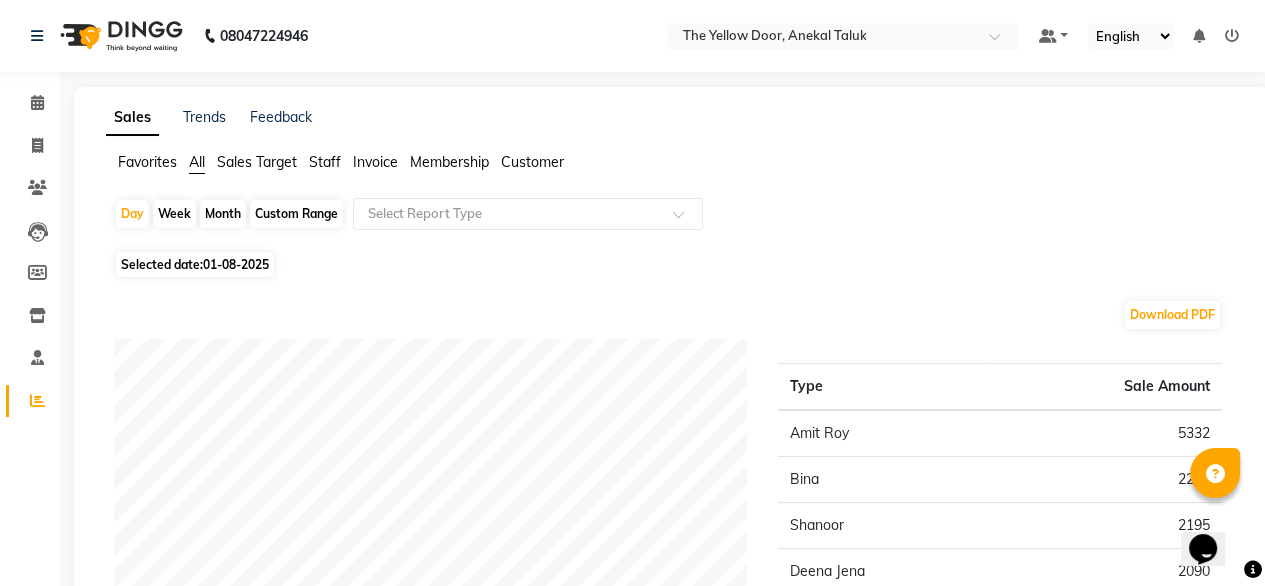 click on "01-08-2025" 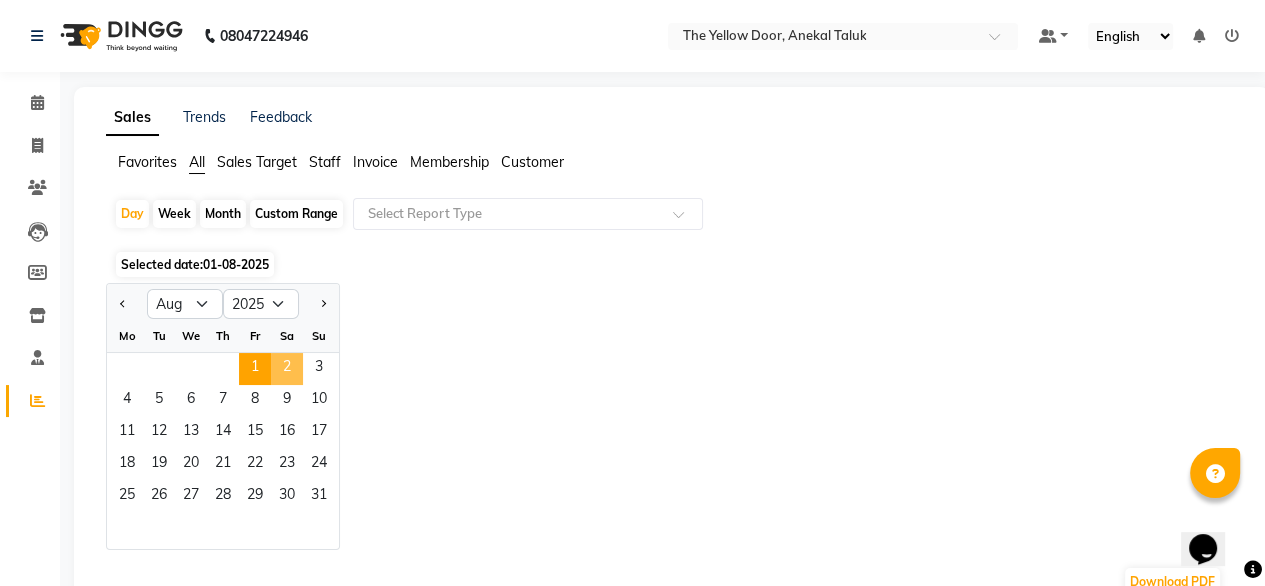 click on "2" 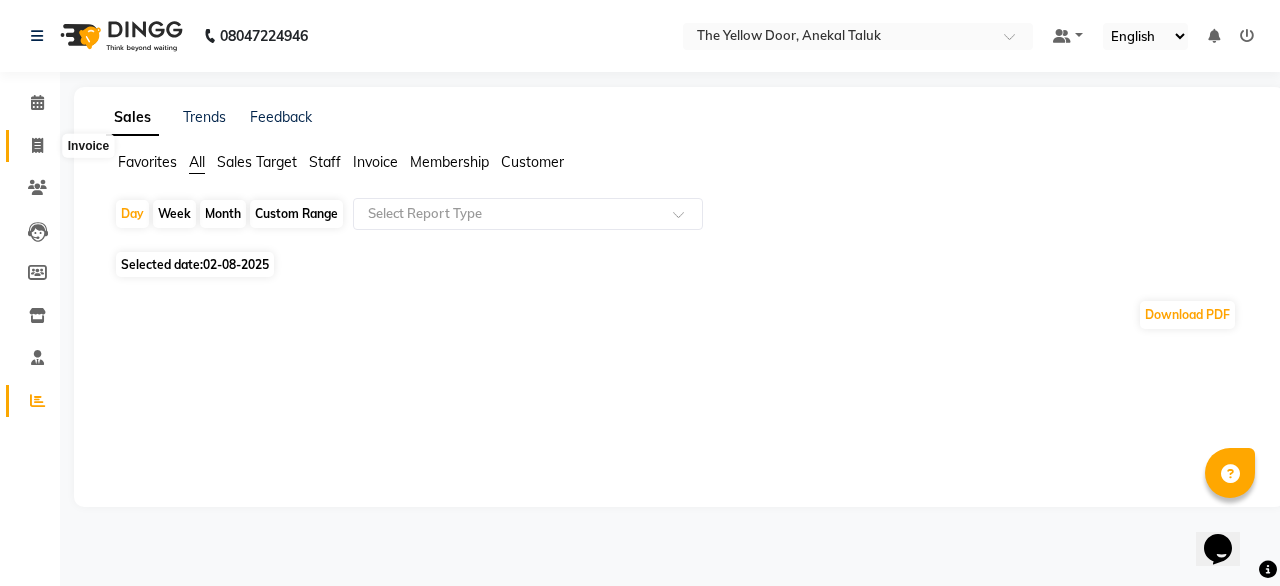 click 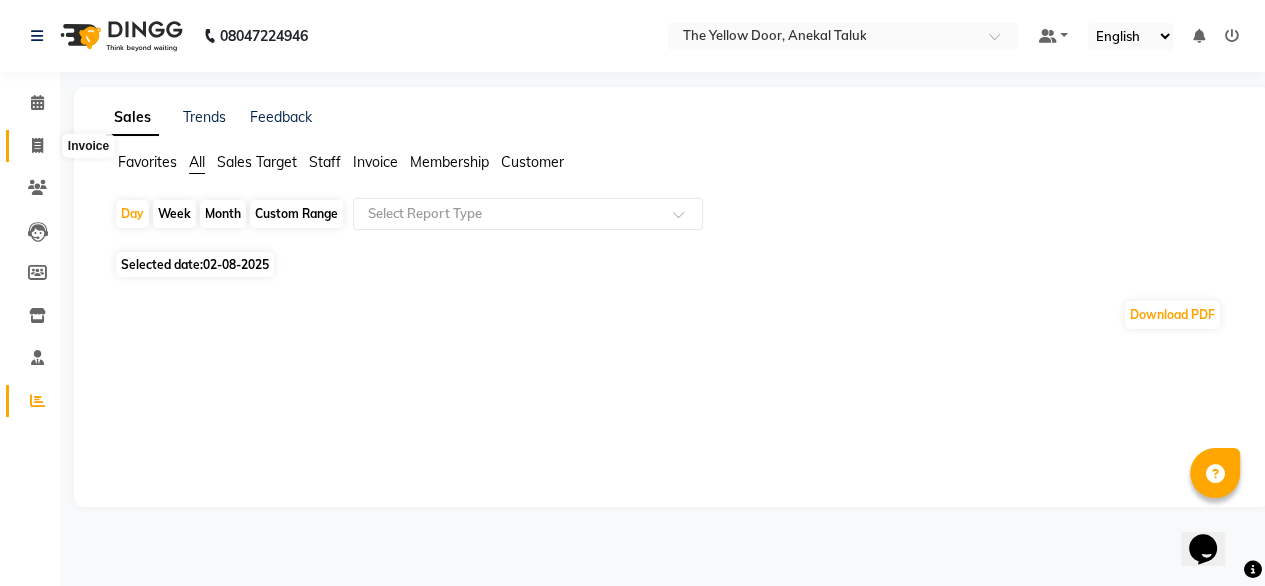 select on "service" 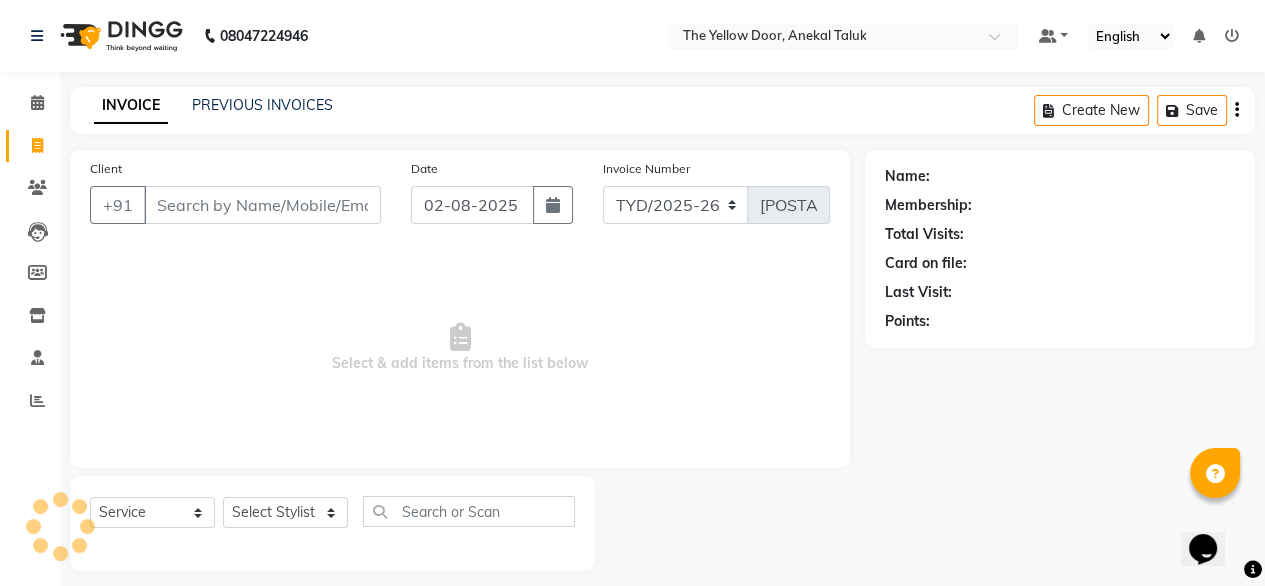 scroll, scrollTop: 16, scrollLeft: 0, axis: vertical 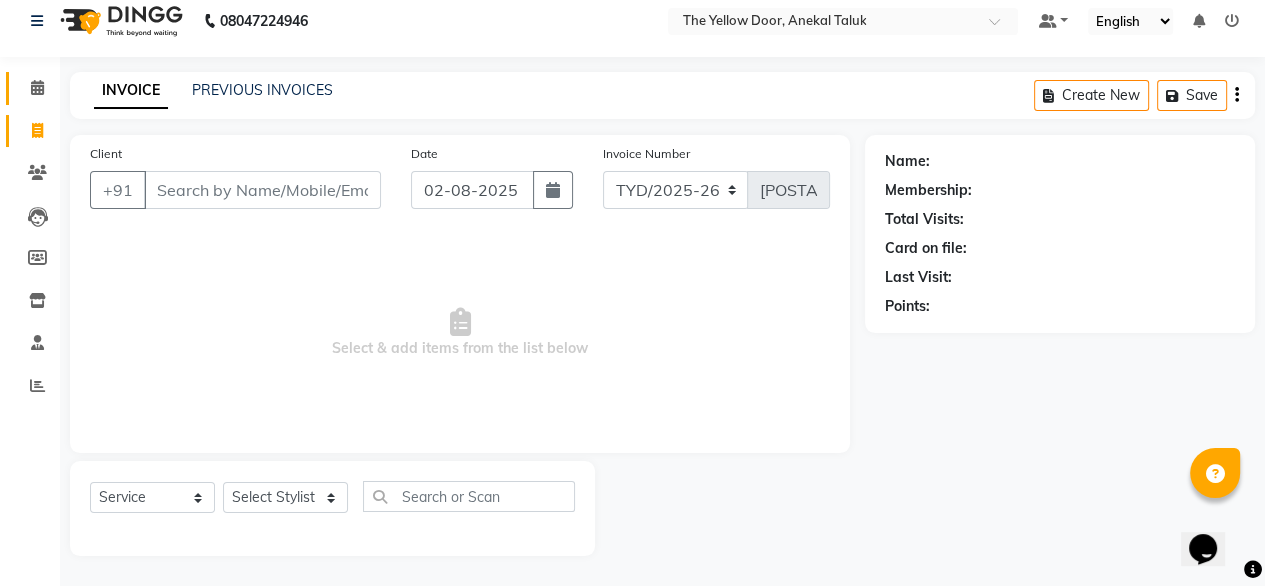 click on "Calendar" 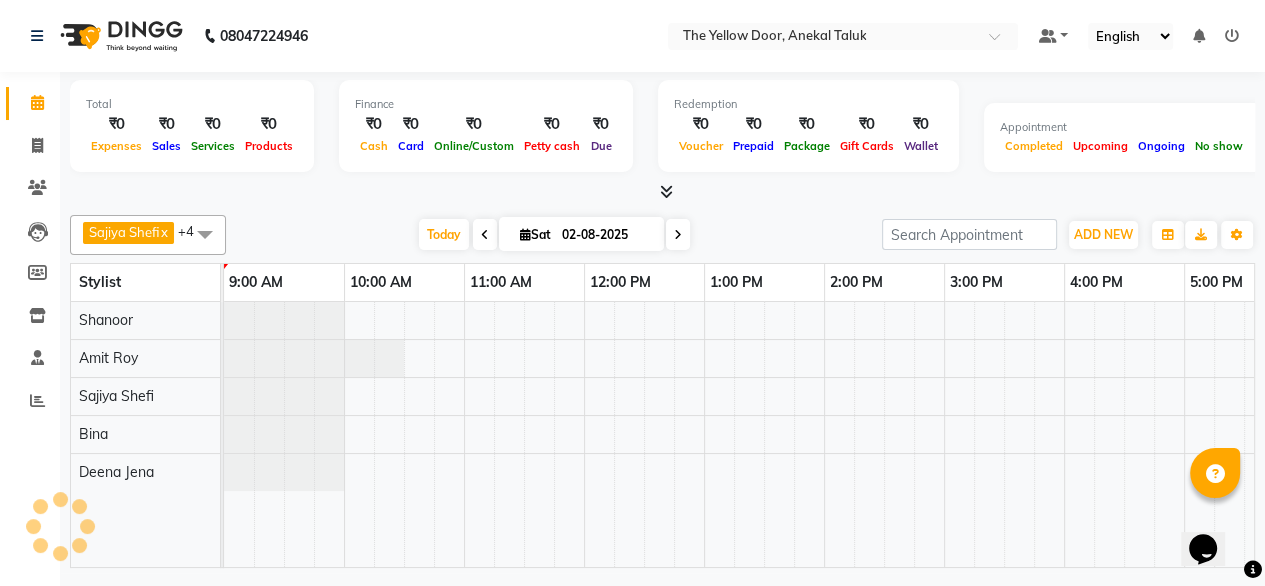 scroll, scrollTop: 0, scrollLeft: 0, axis: both 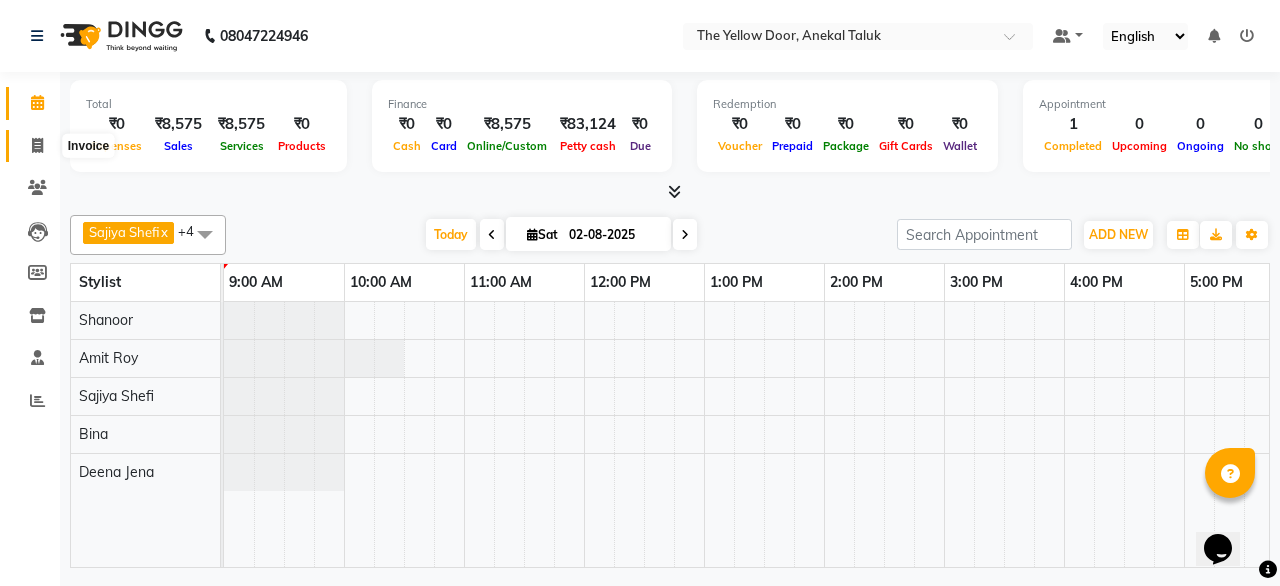 click 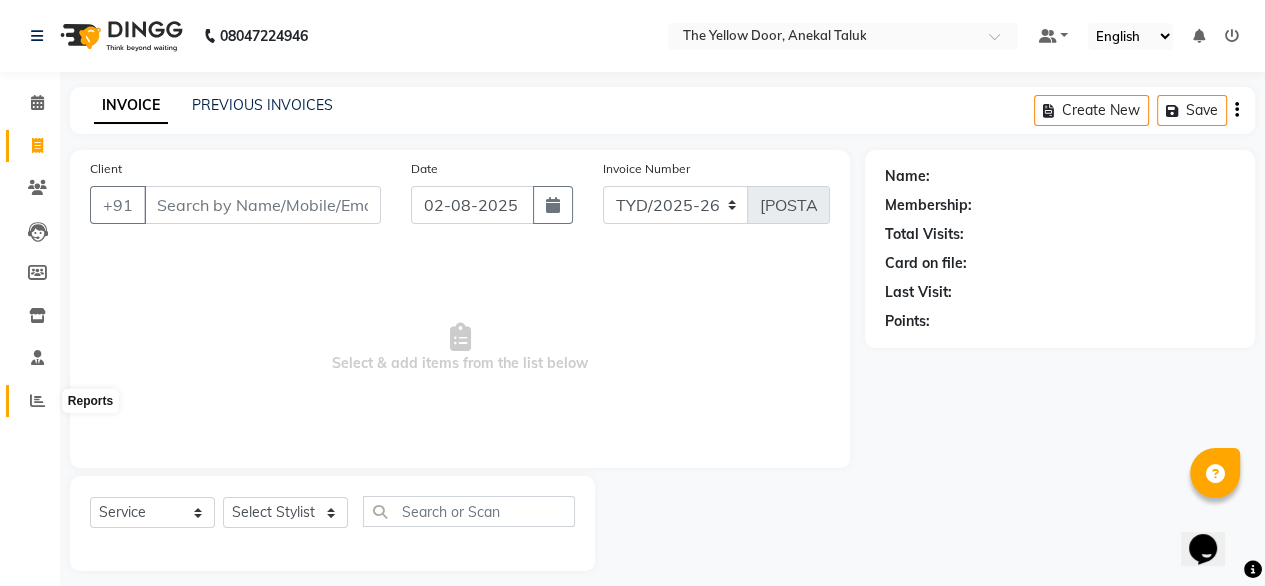 click 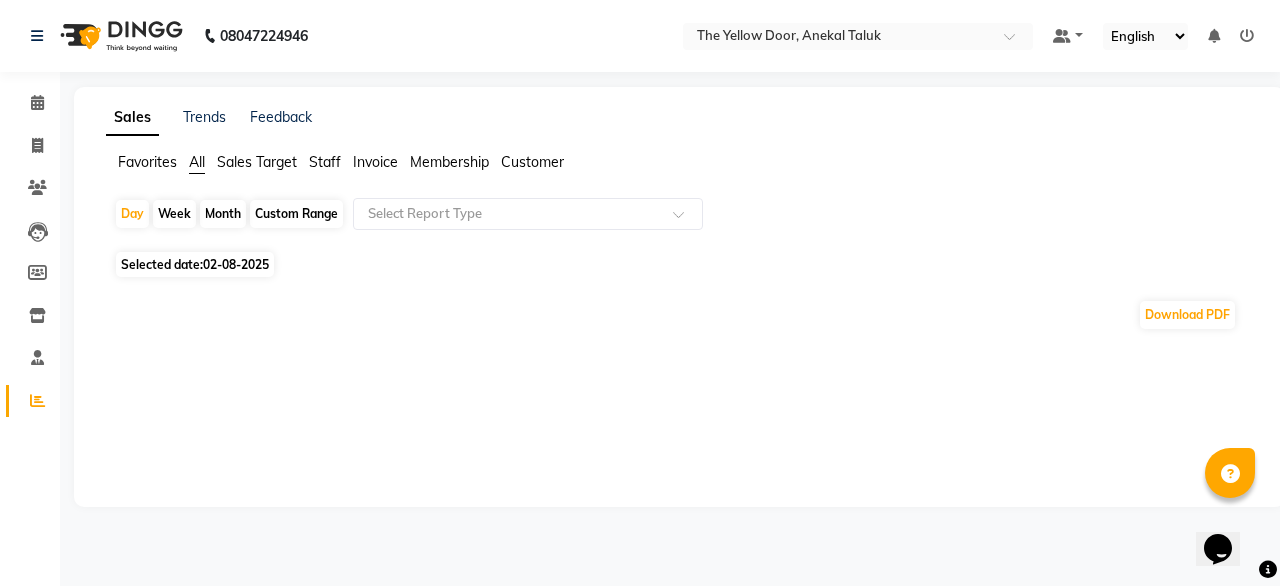 click on "02-08-2025" 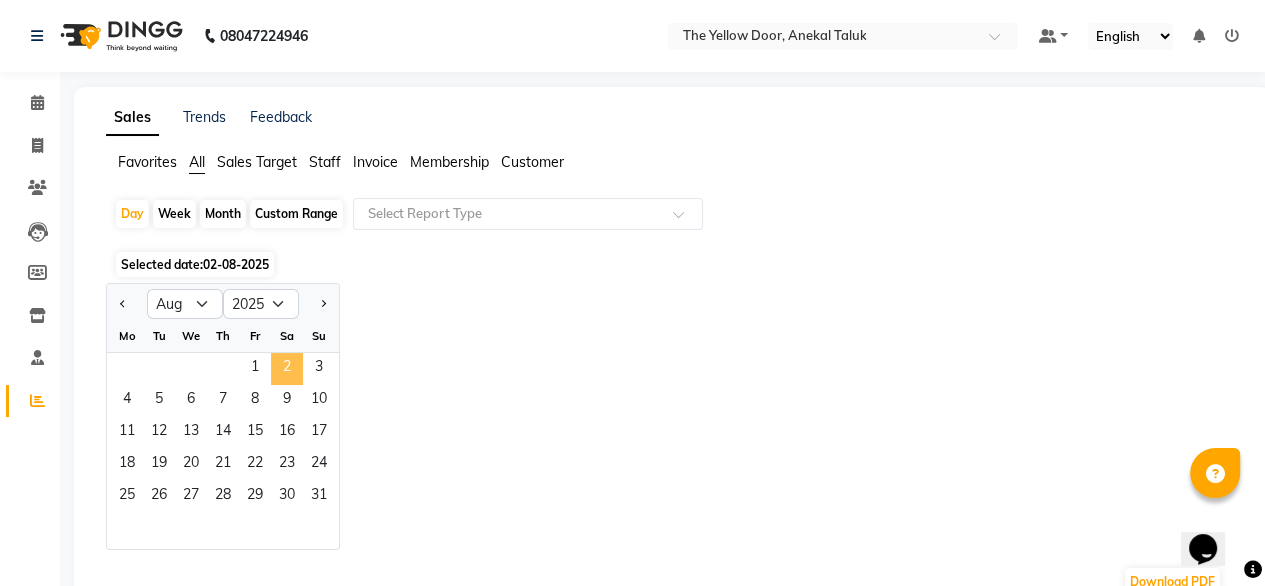 click on "2" 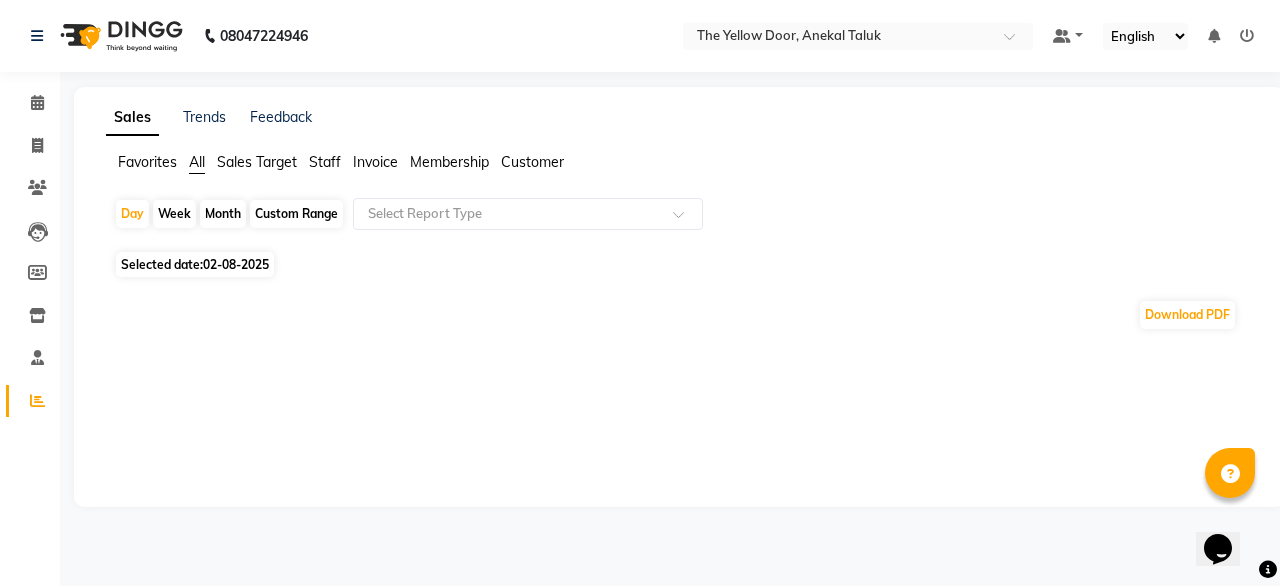 click on "Selected date:  02-08-2025" 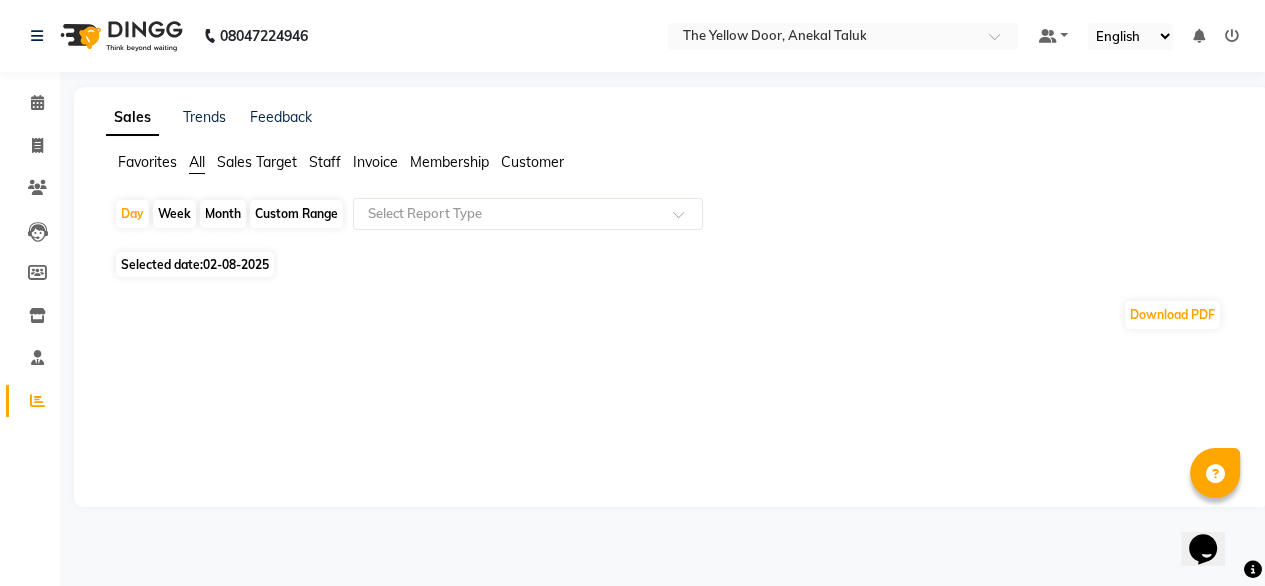 select on "8" 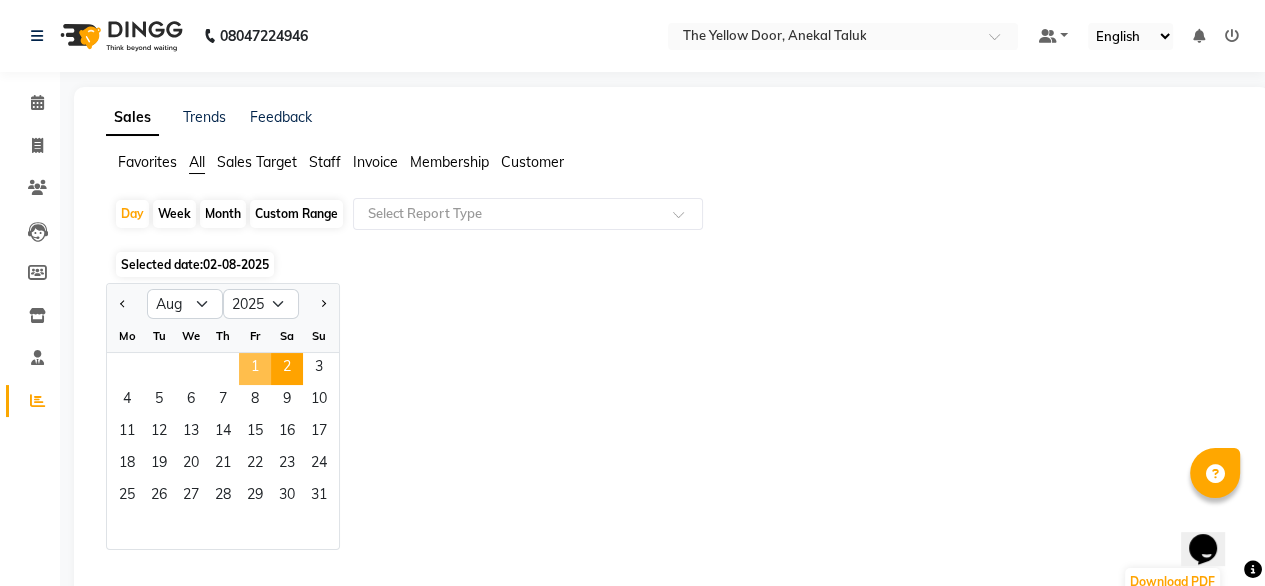 click on "1" 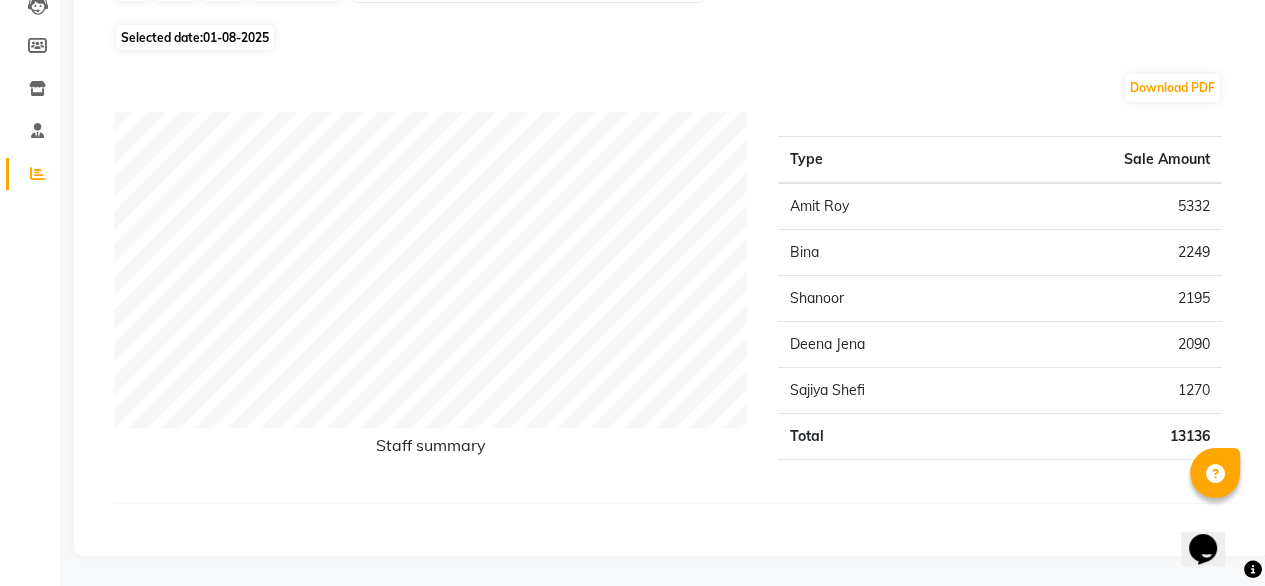 scroll, scrollTop: 0, scrollLeft: 0, axis: both 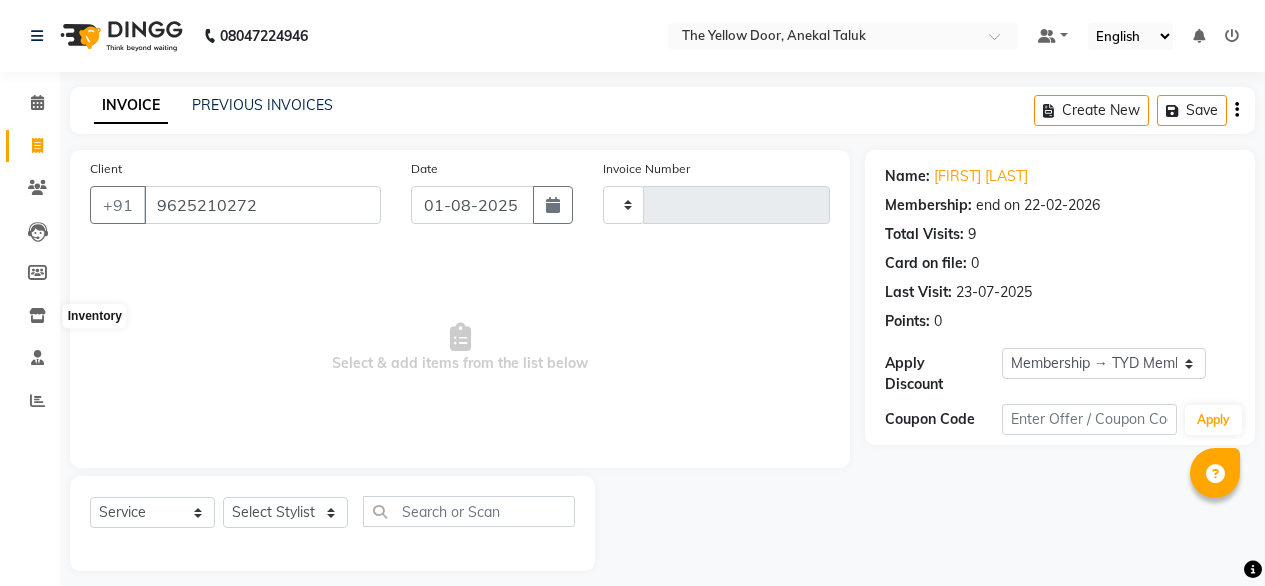 select on "service" 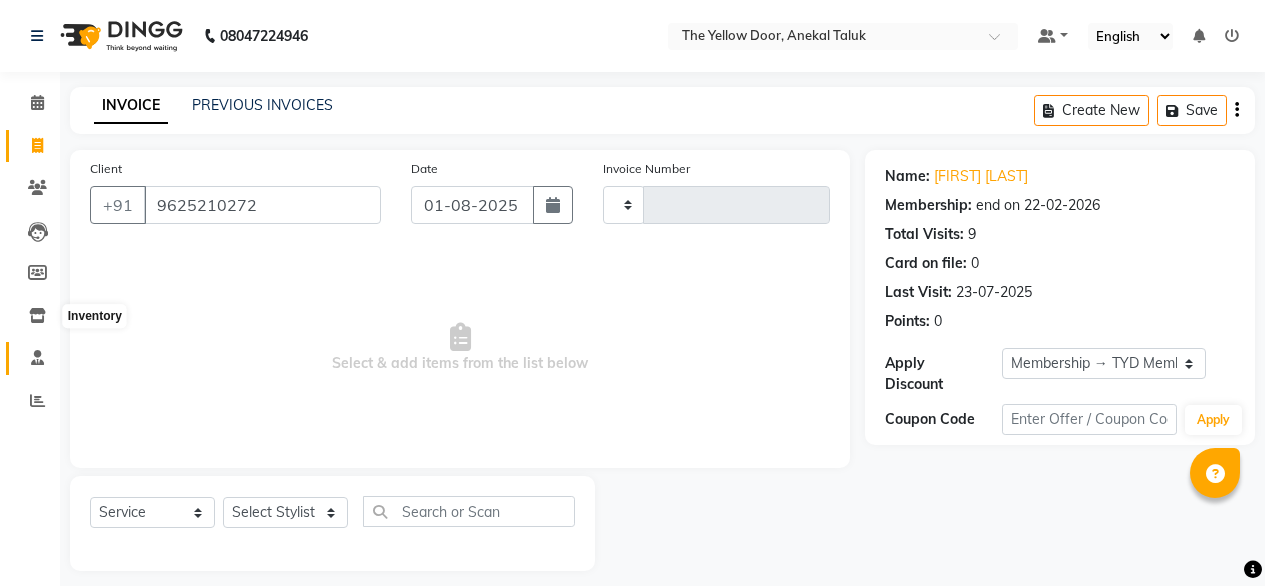 scroll, scrollTop: 0, scrollLeft: 0, axis: both 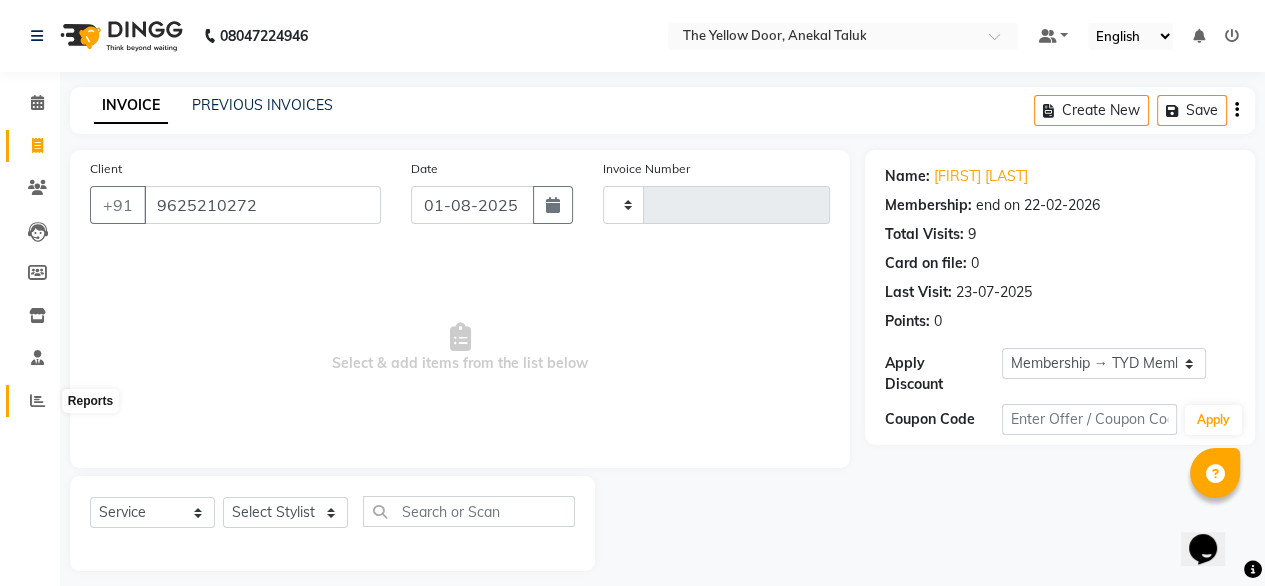 click 